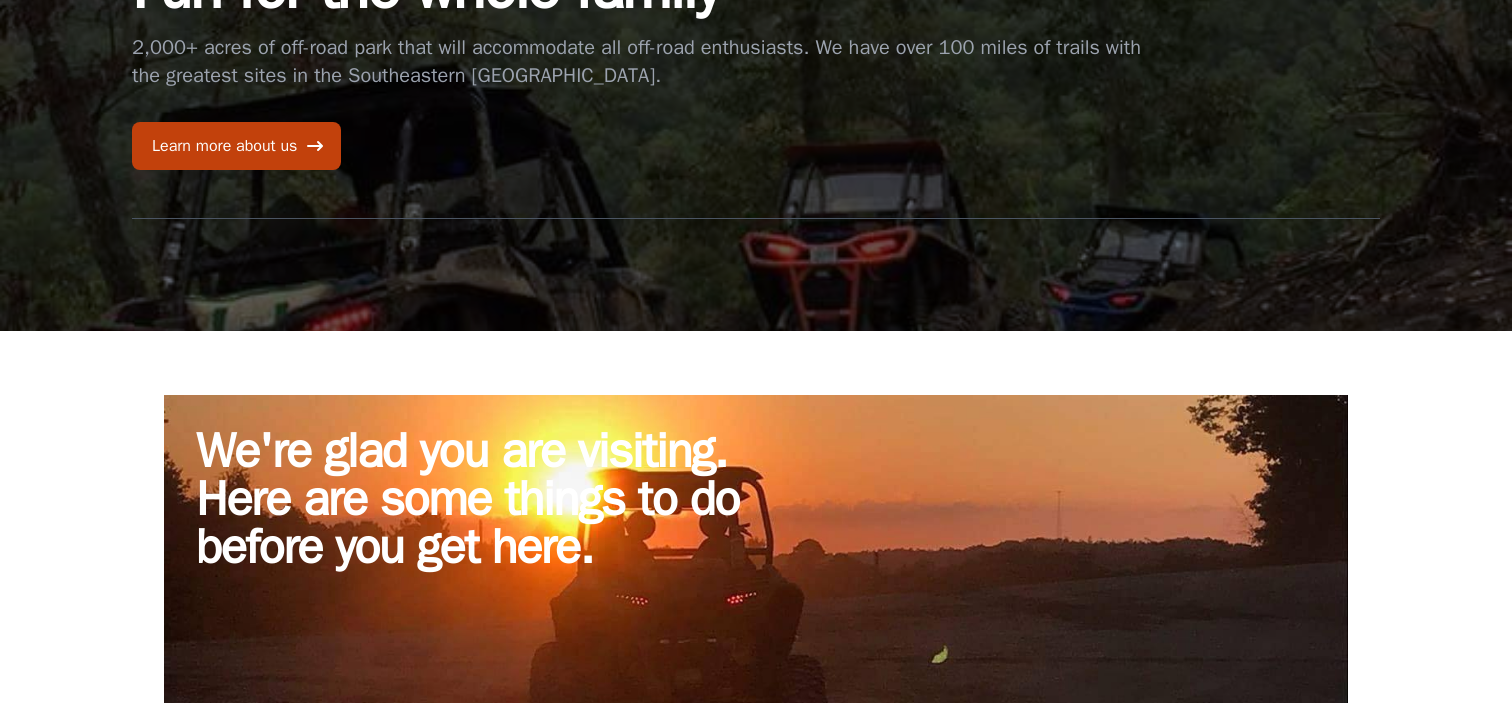 scroll, scrollTop: 0, scrollLeft: 0, axis: both 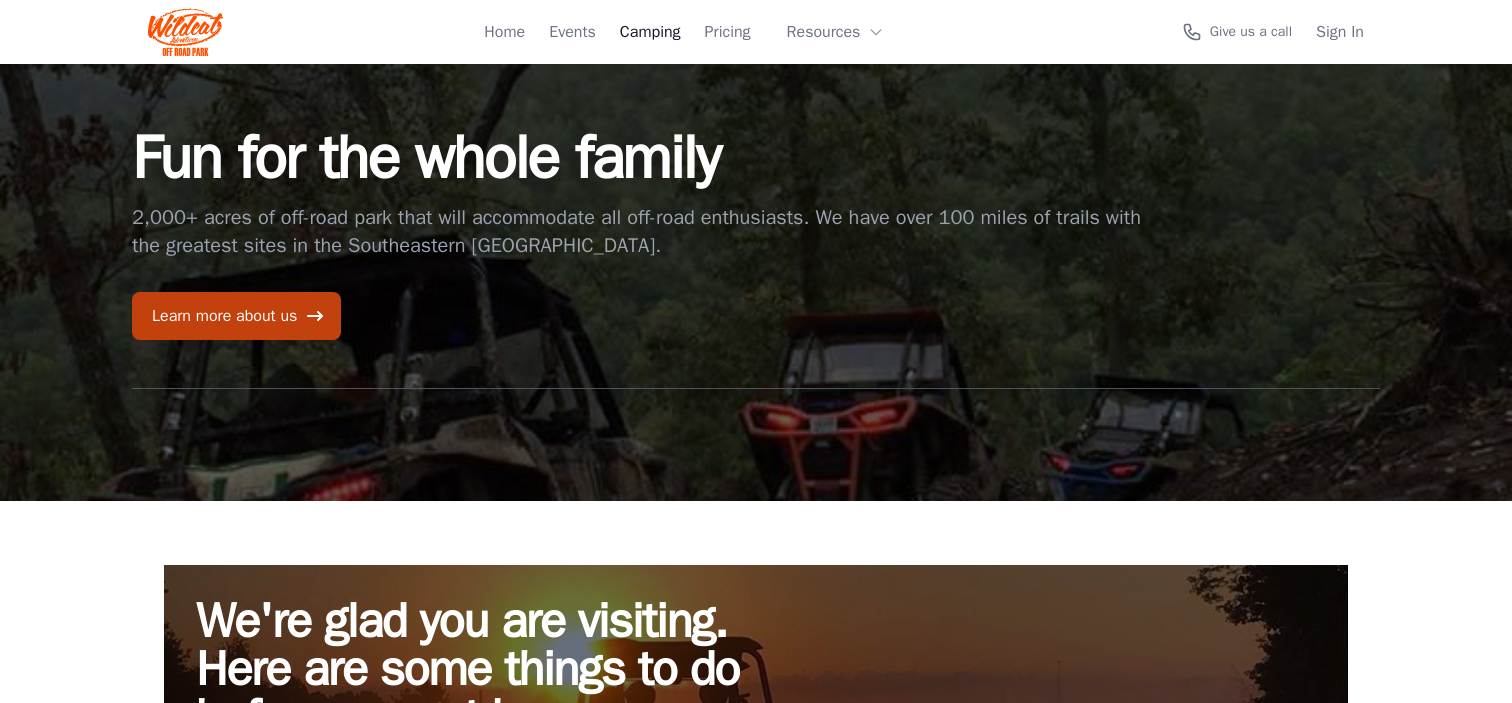 click on "Camping" at bounding box center [650, 32] 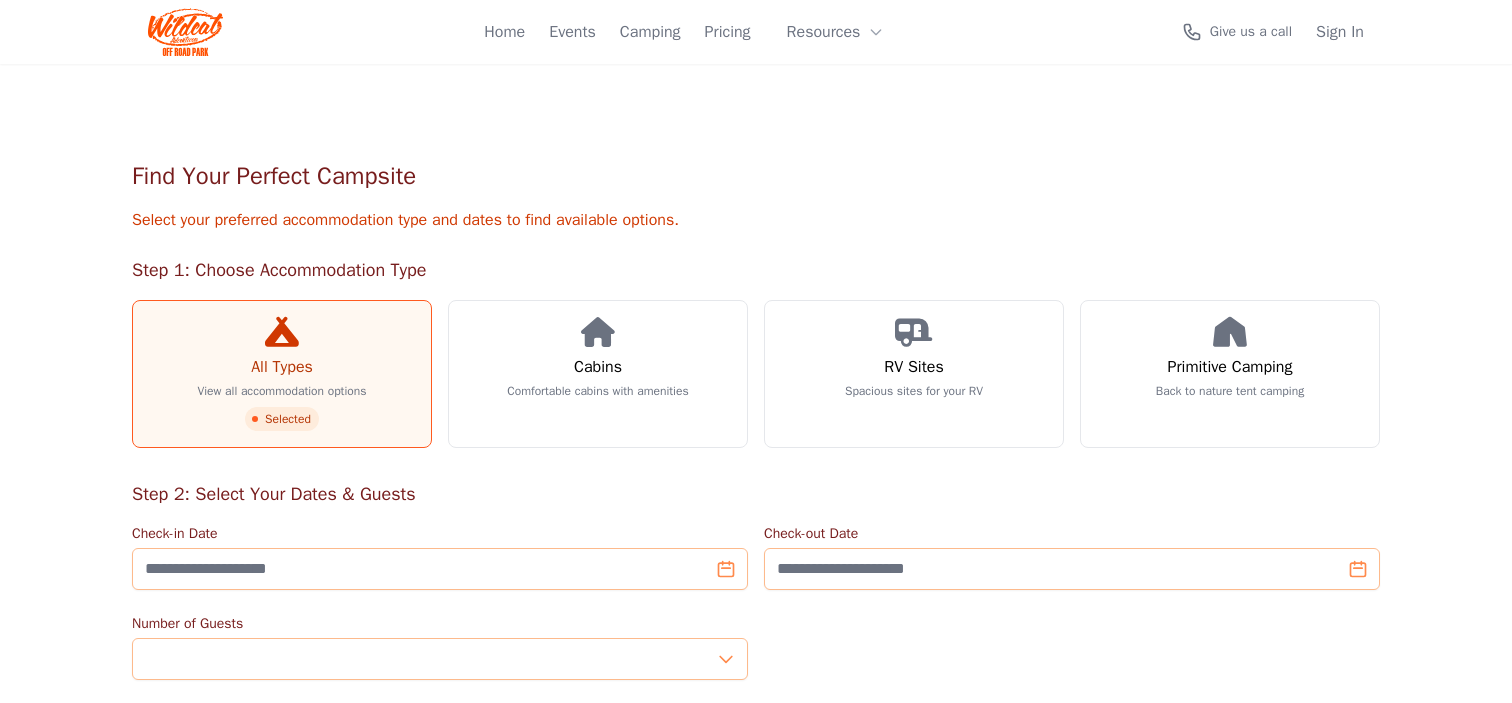 scroll, scrollTop: 0, scrollLeft: 0, axis: both 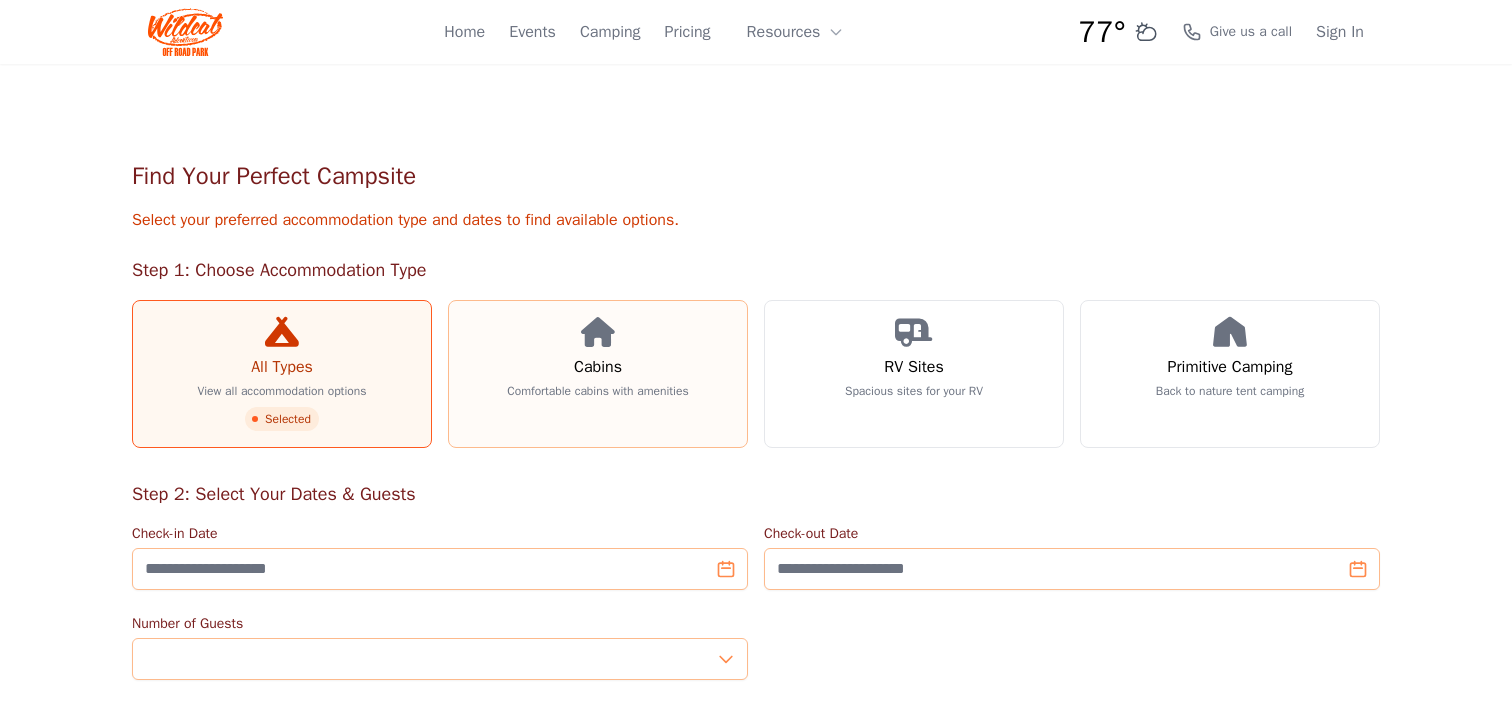 click on "Cabins
Comfortable cabins with amenities" at bounding box center [598, 374] 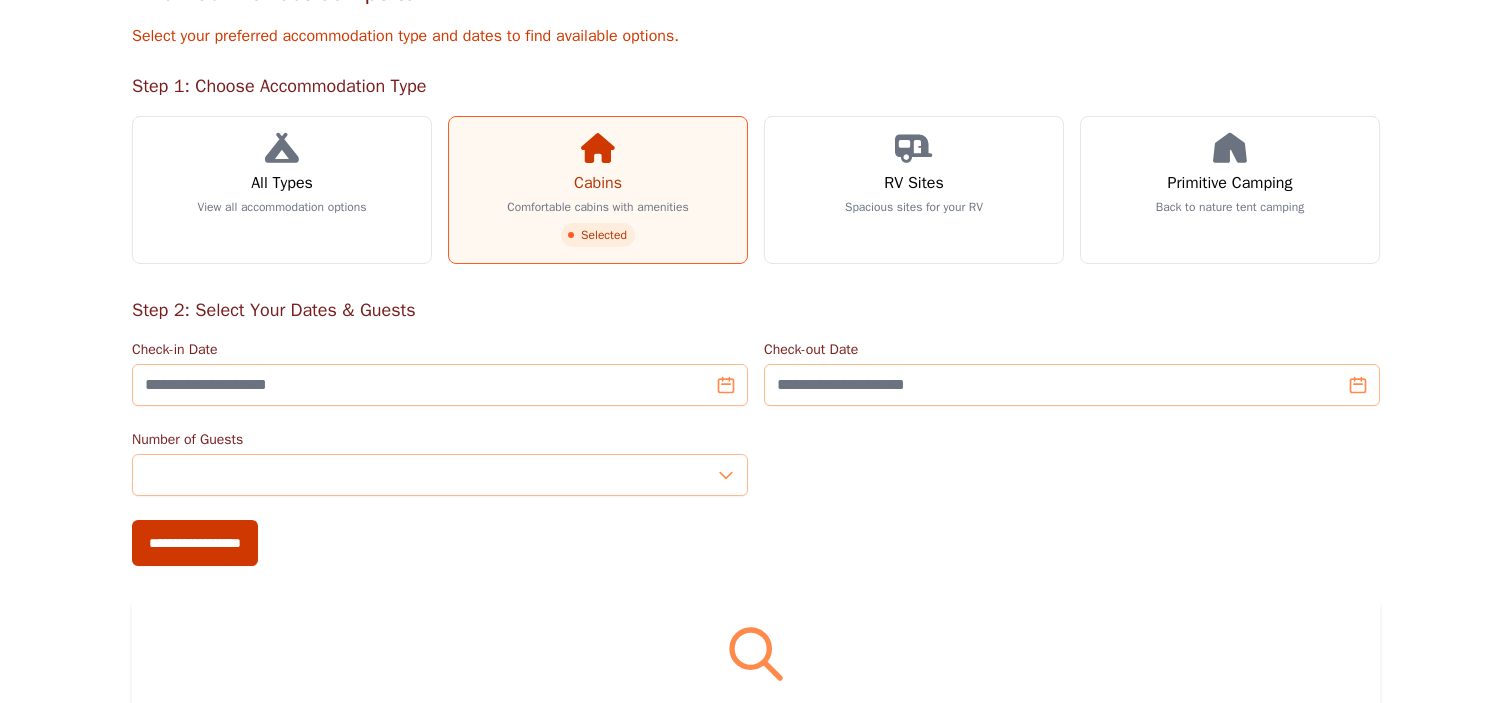 scroll, scrollTop: 200, scrollLeft: 0, axis: vertical 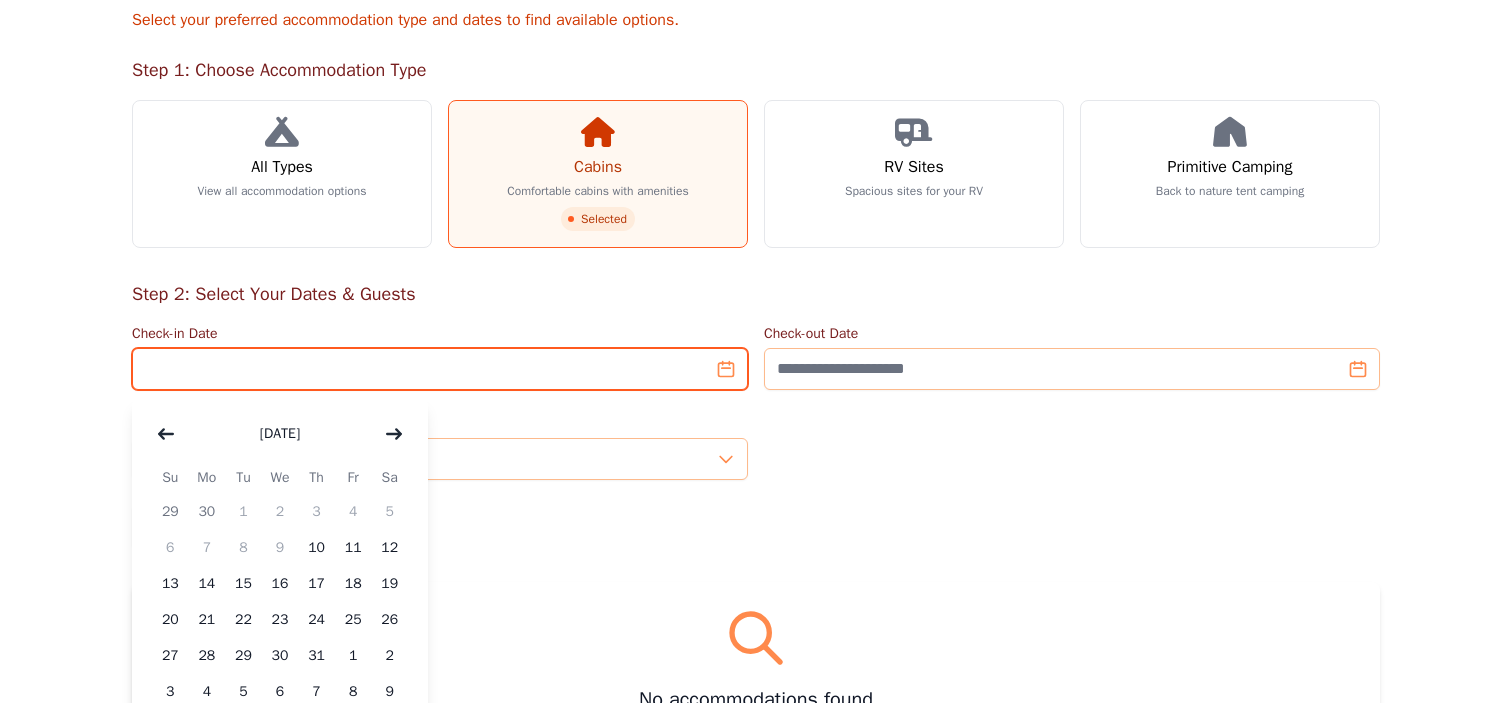 click on "Check-in Date" at bounding box center [440, 369] 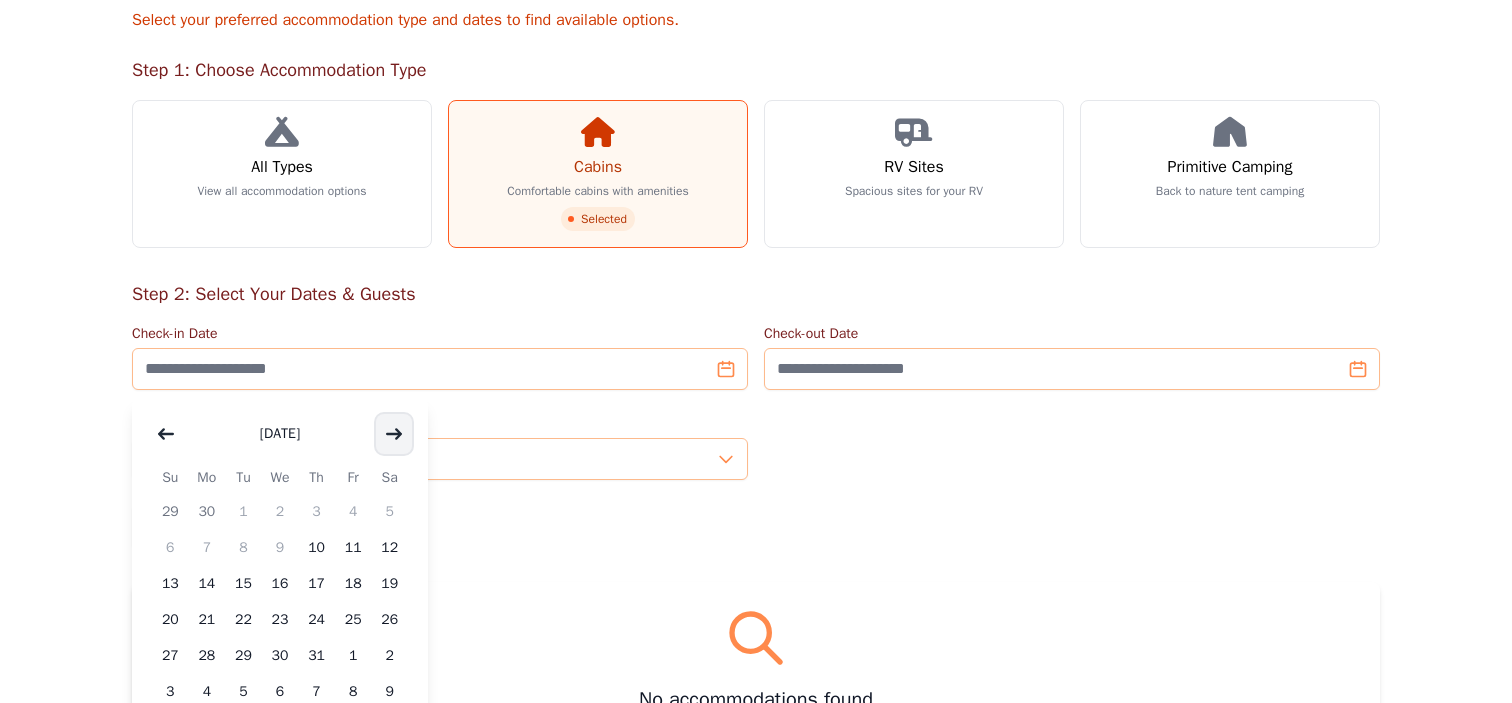 click 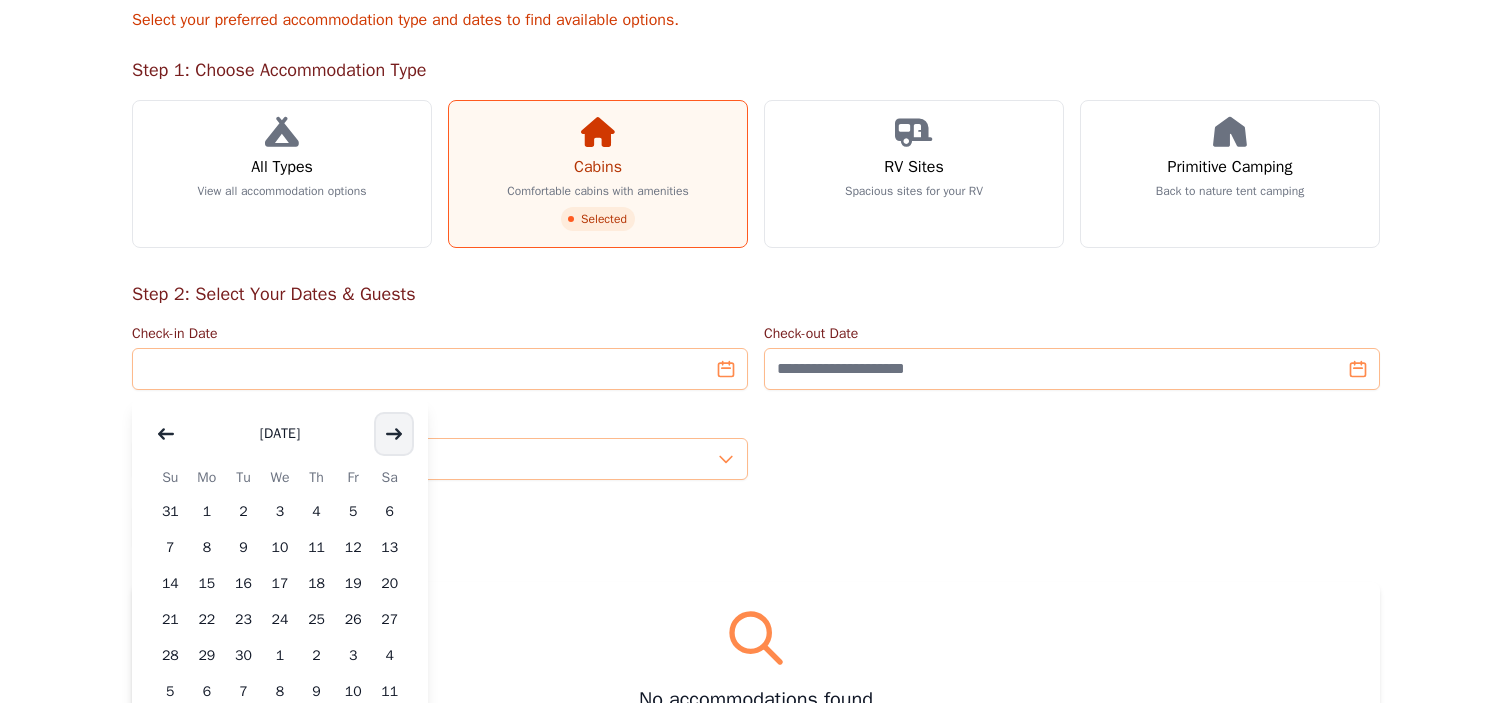 click 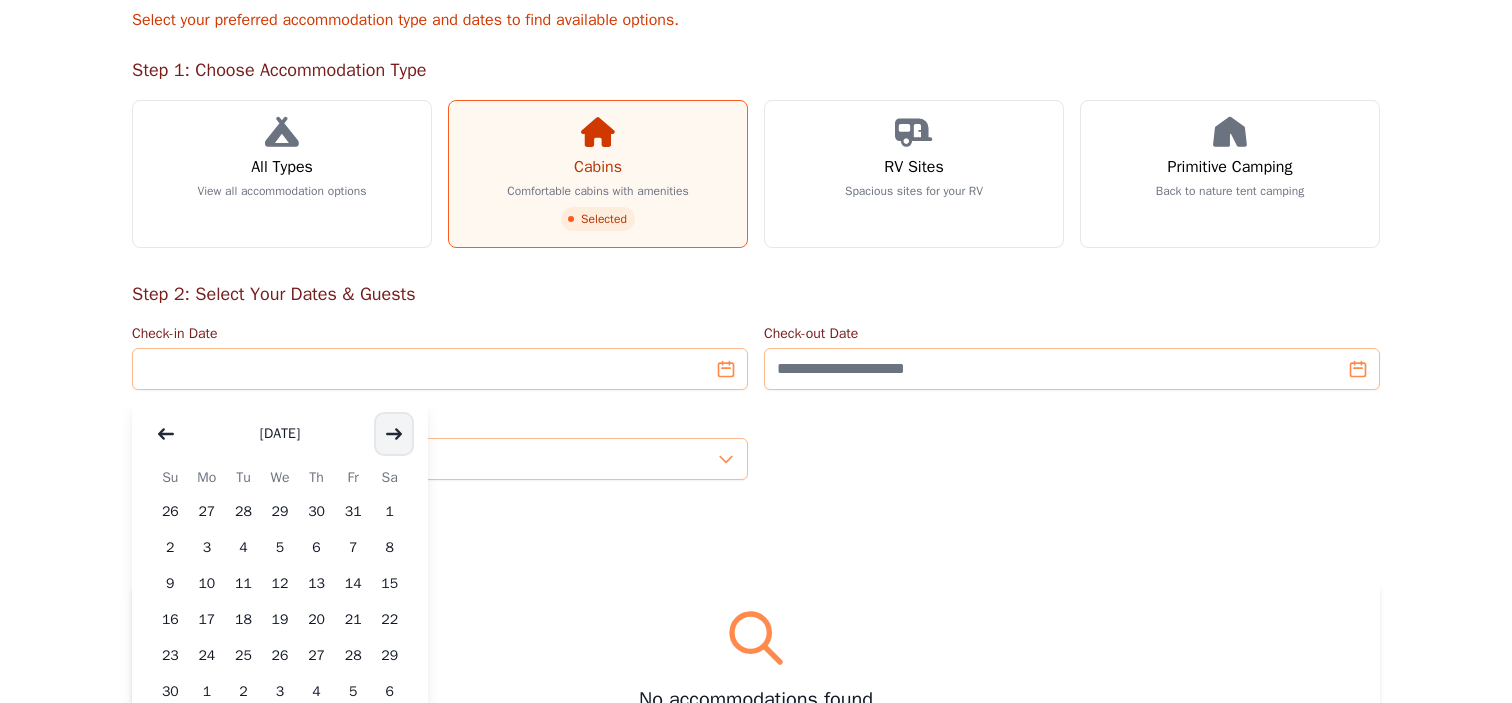 click 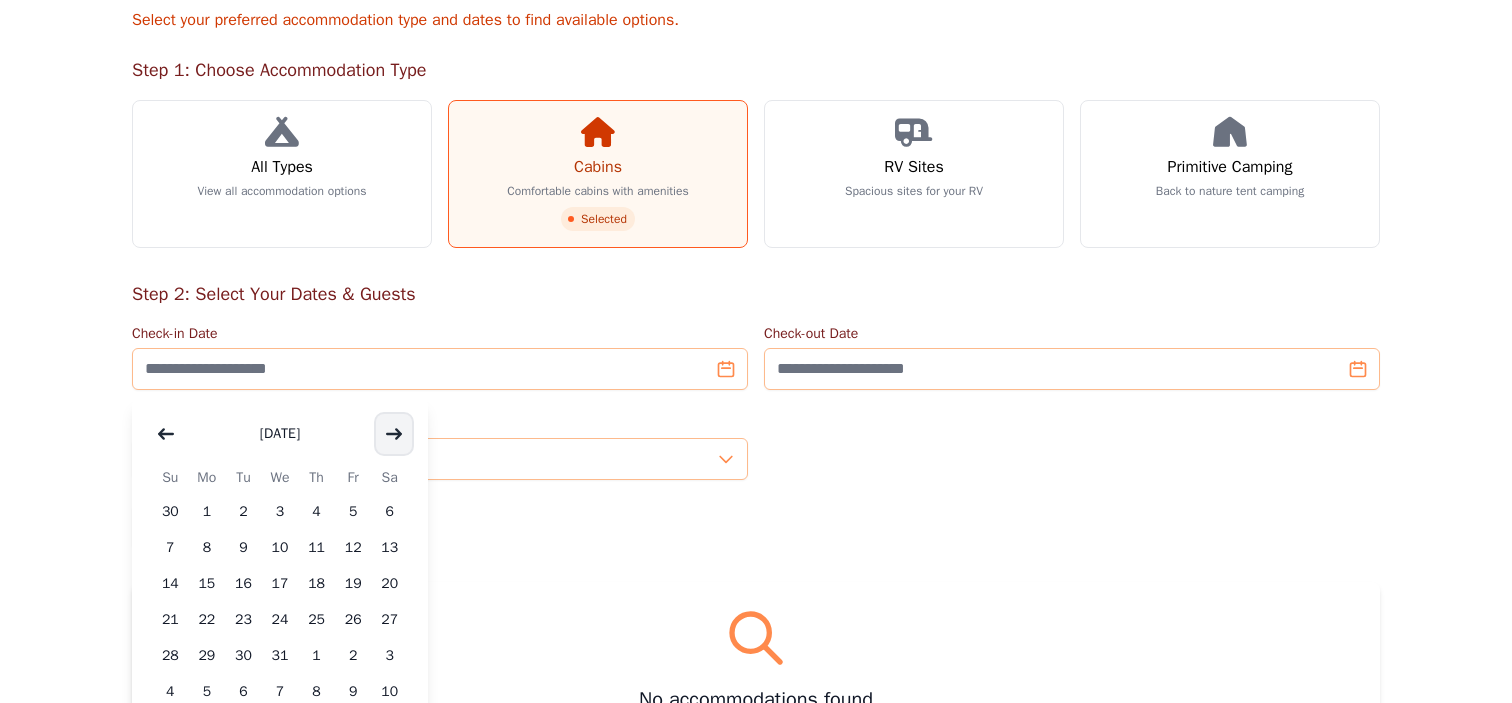click 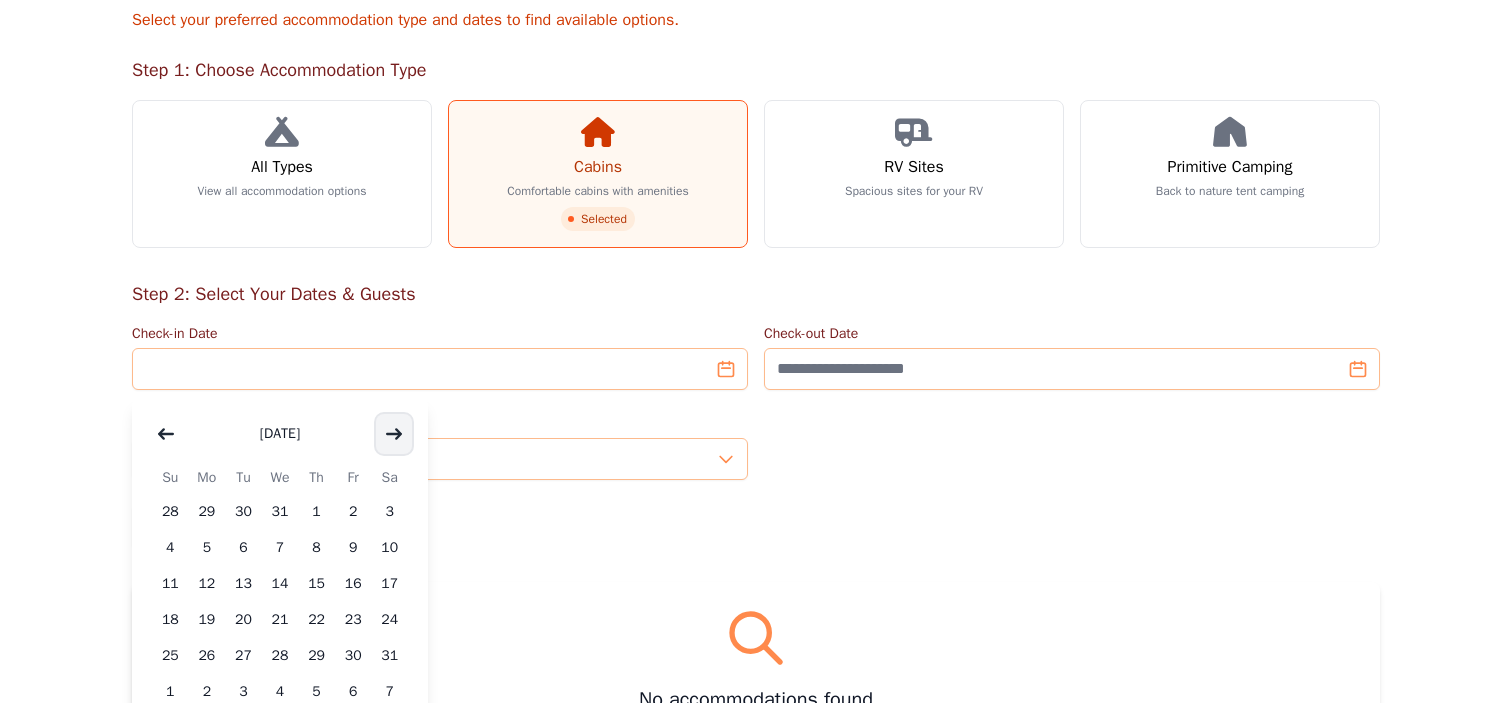 click 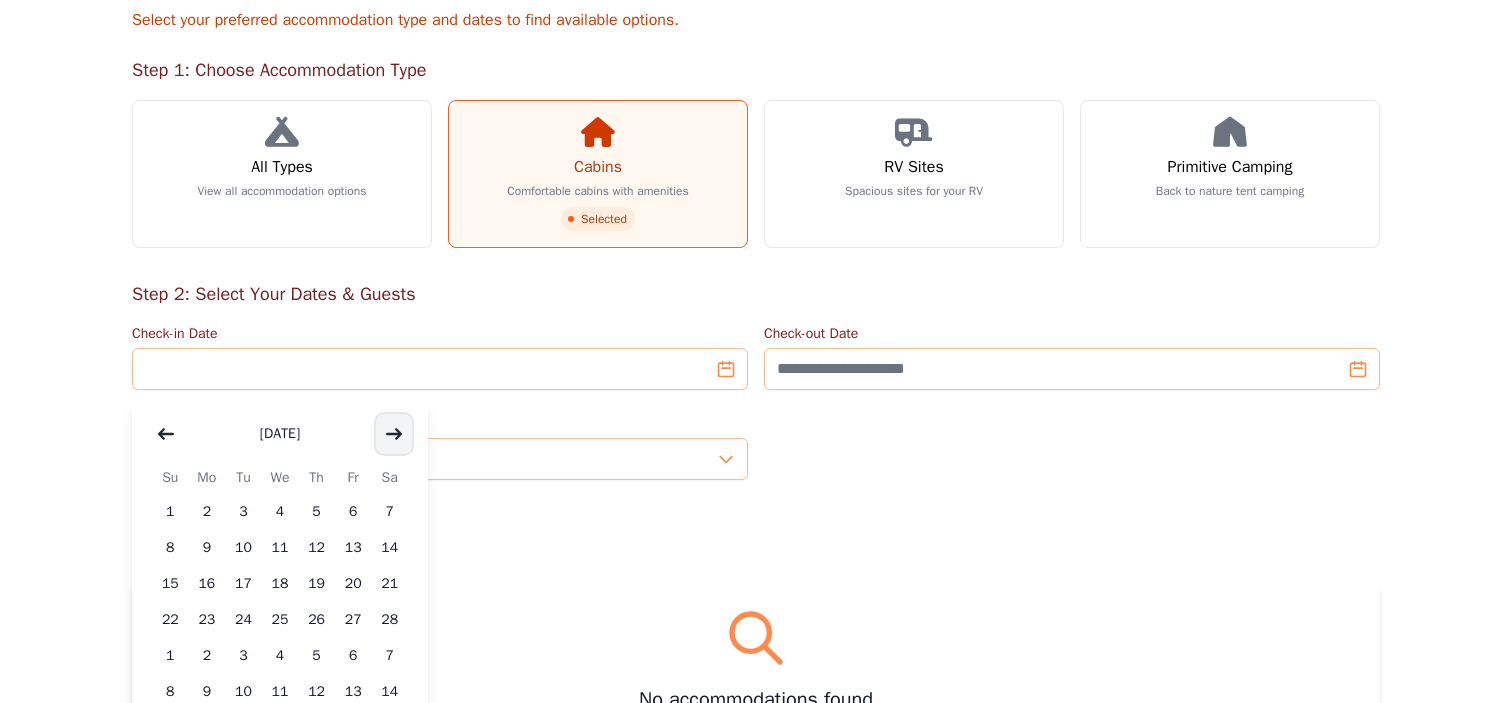 click 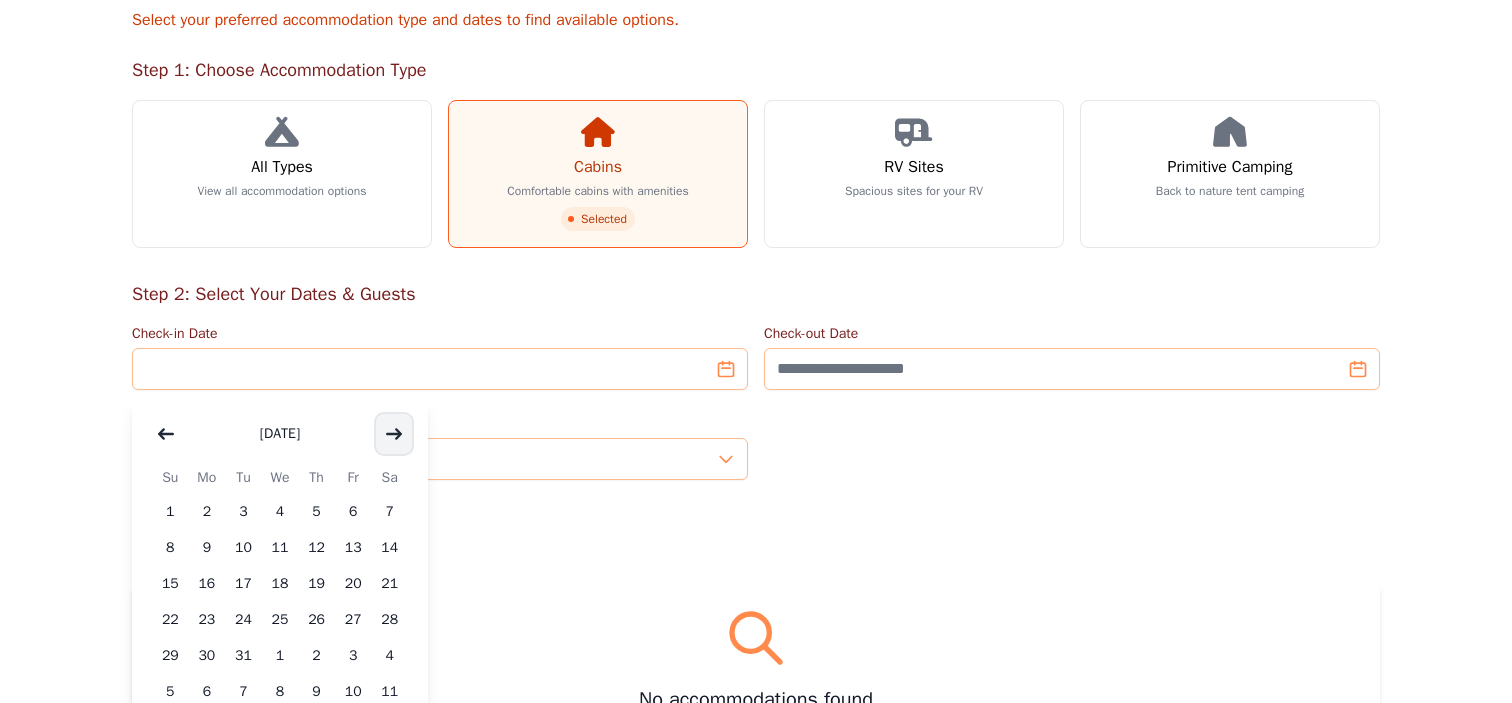 click 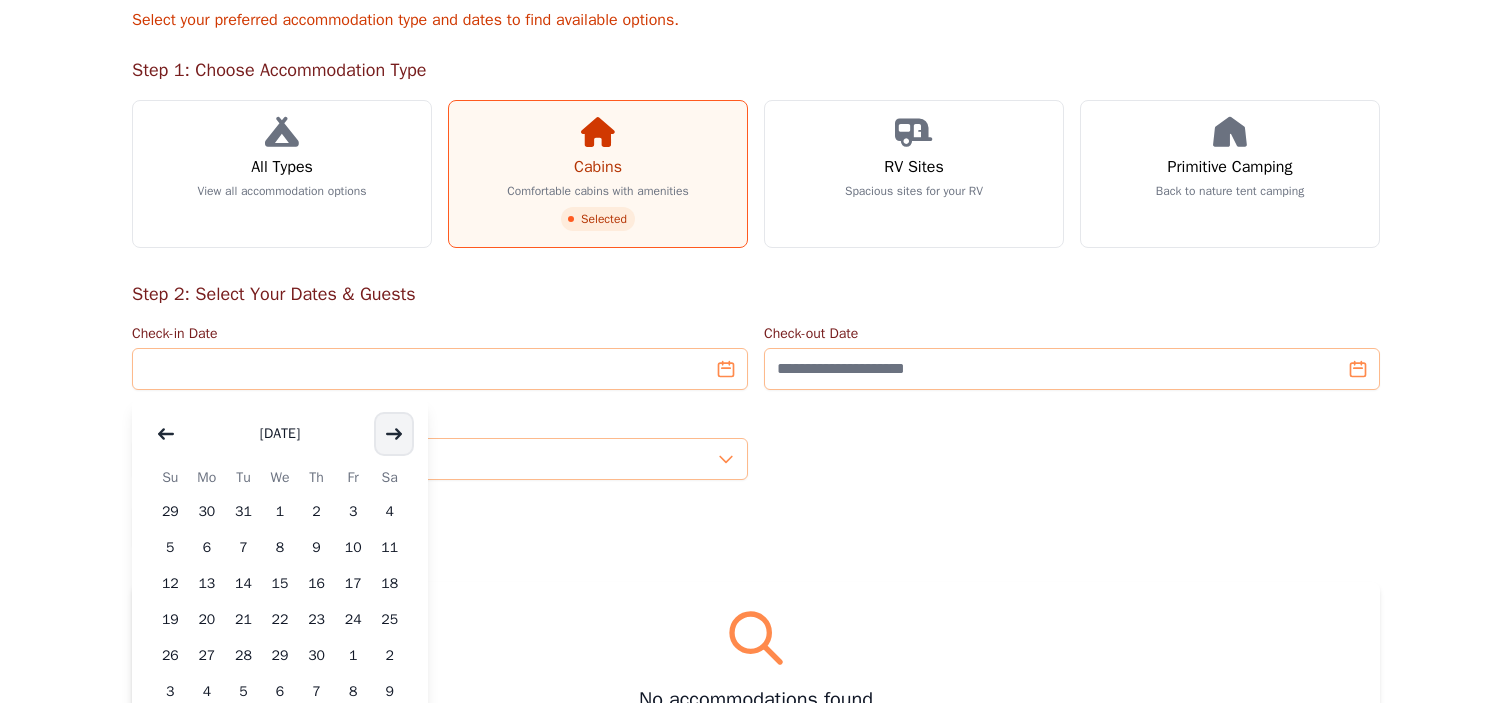 click 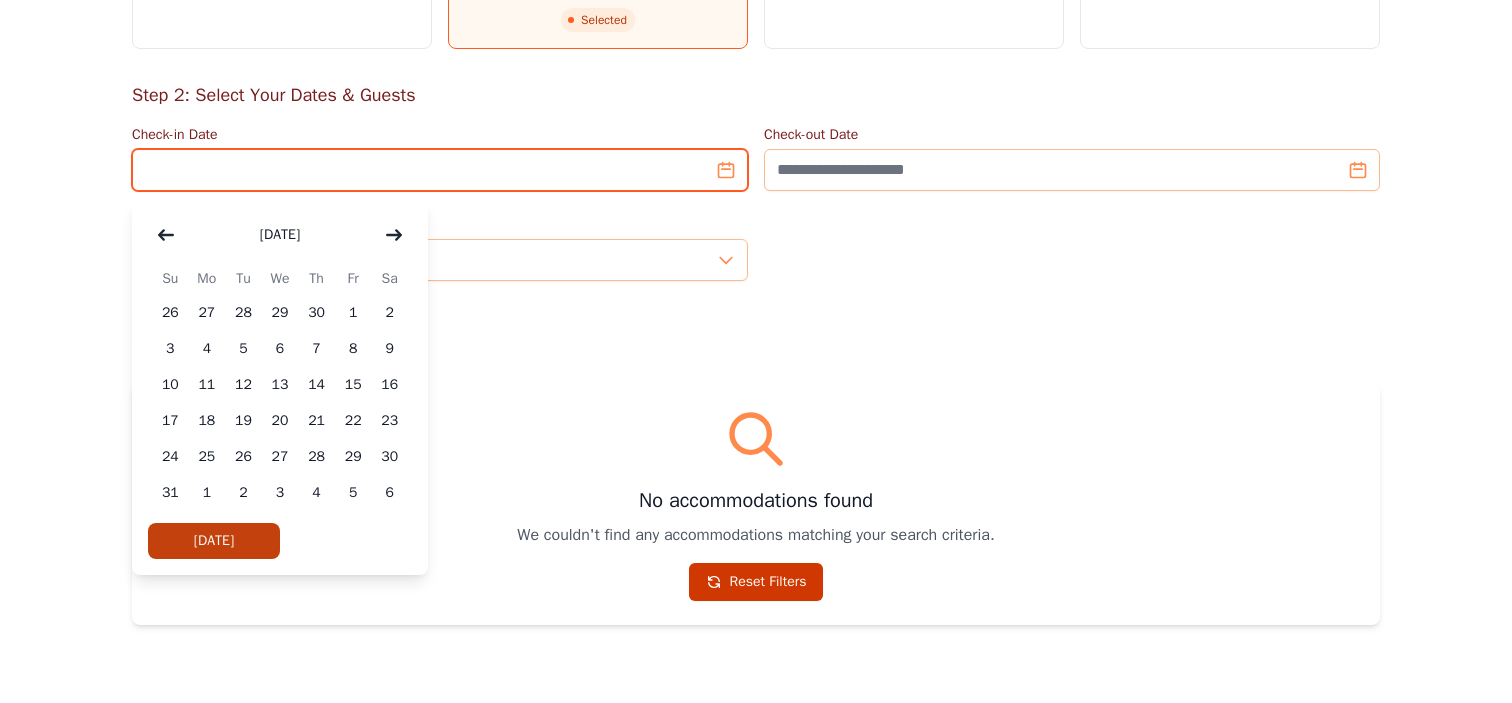 scroll, scrollTop: 400, scrollLeft: 0, axis: vertical 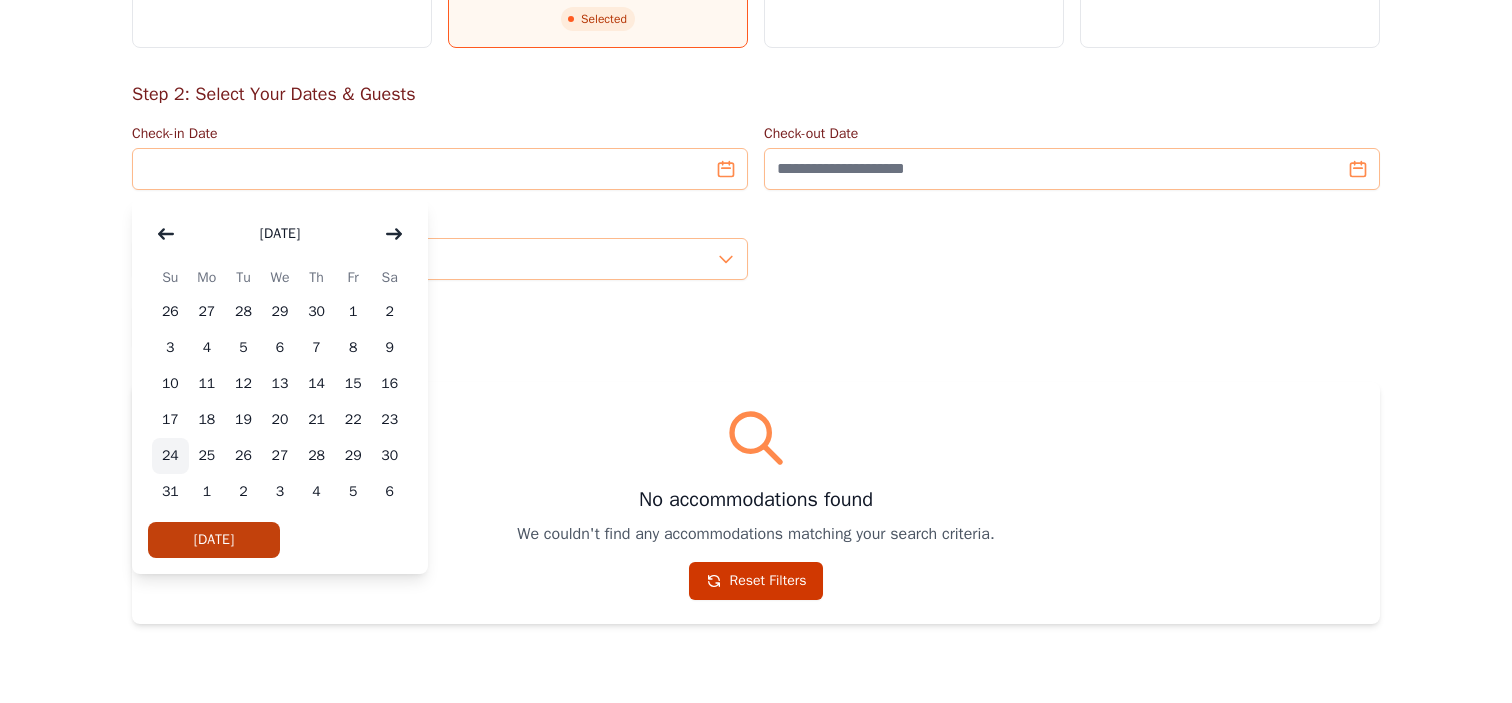 click on "24" at bounding box center [170, 456] 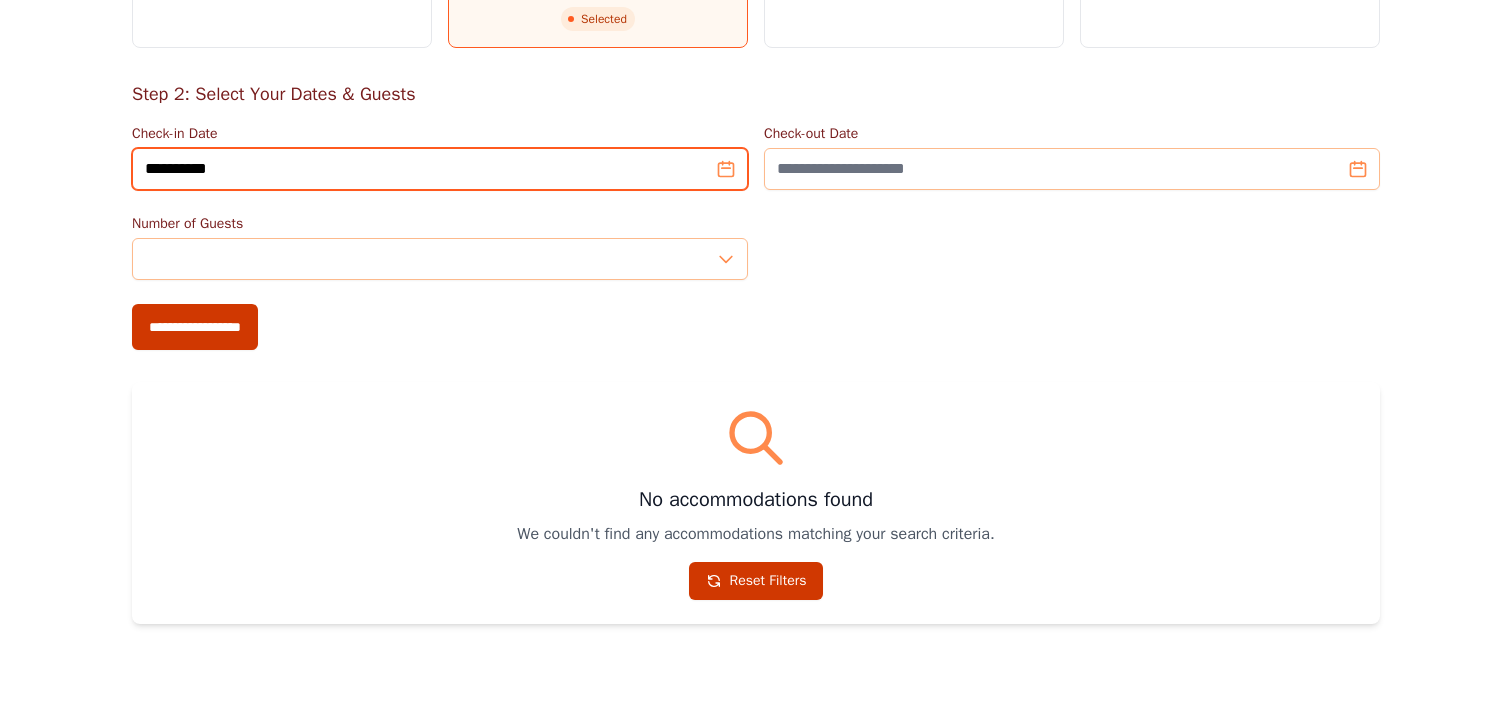 click on "**********" at bounding box center [440, 169] 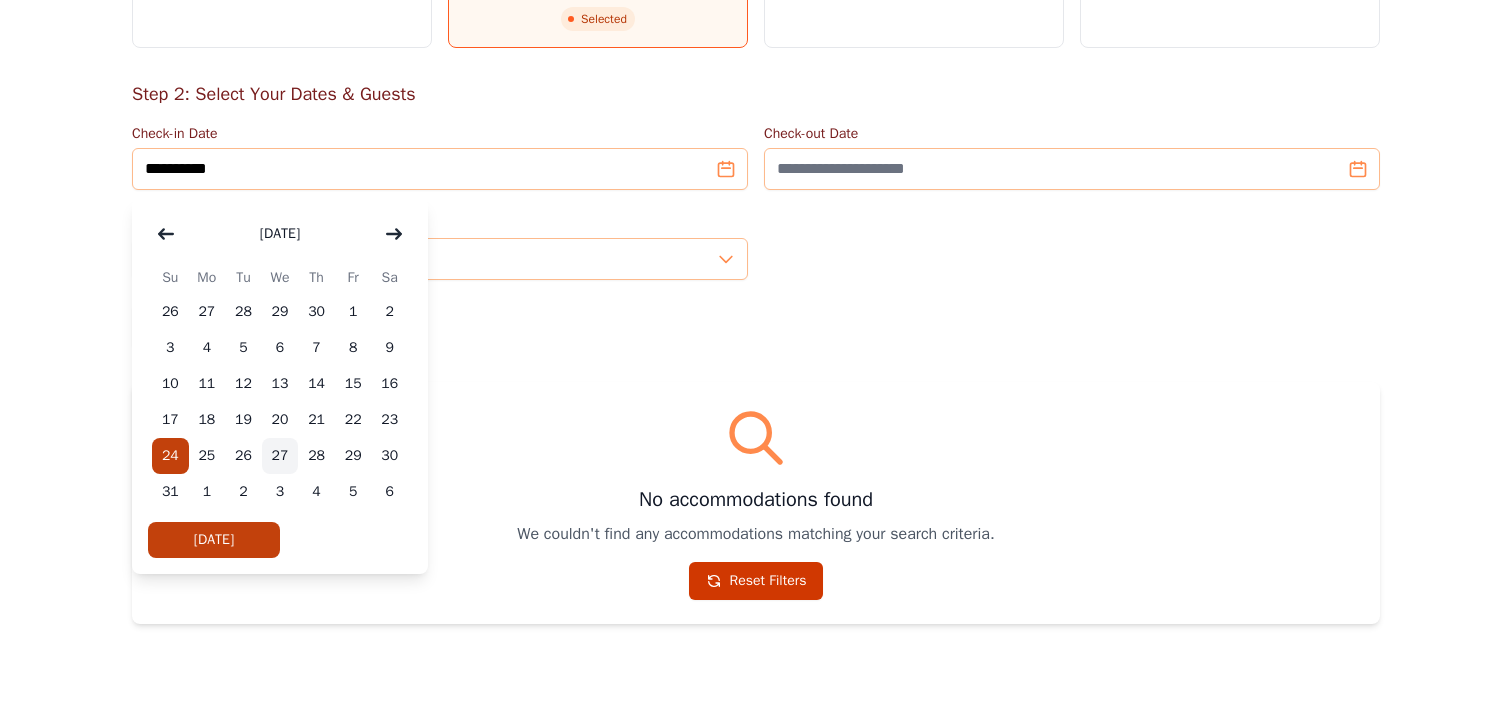 click on "27" at bounding box center [280, 456] 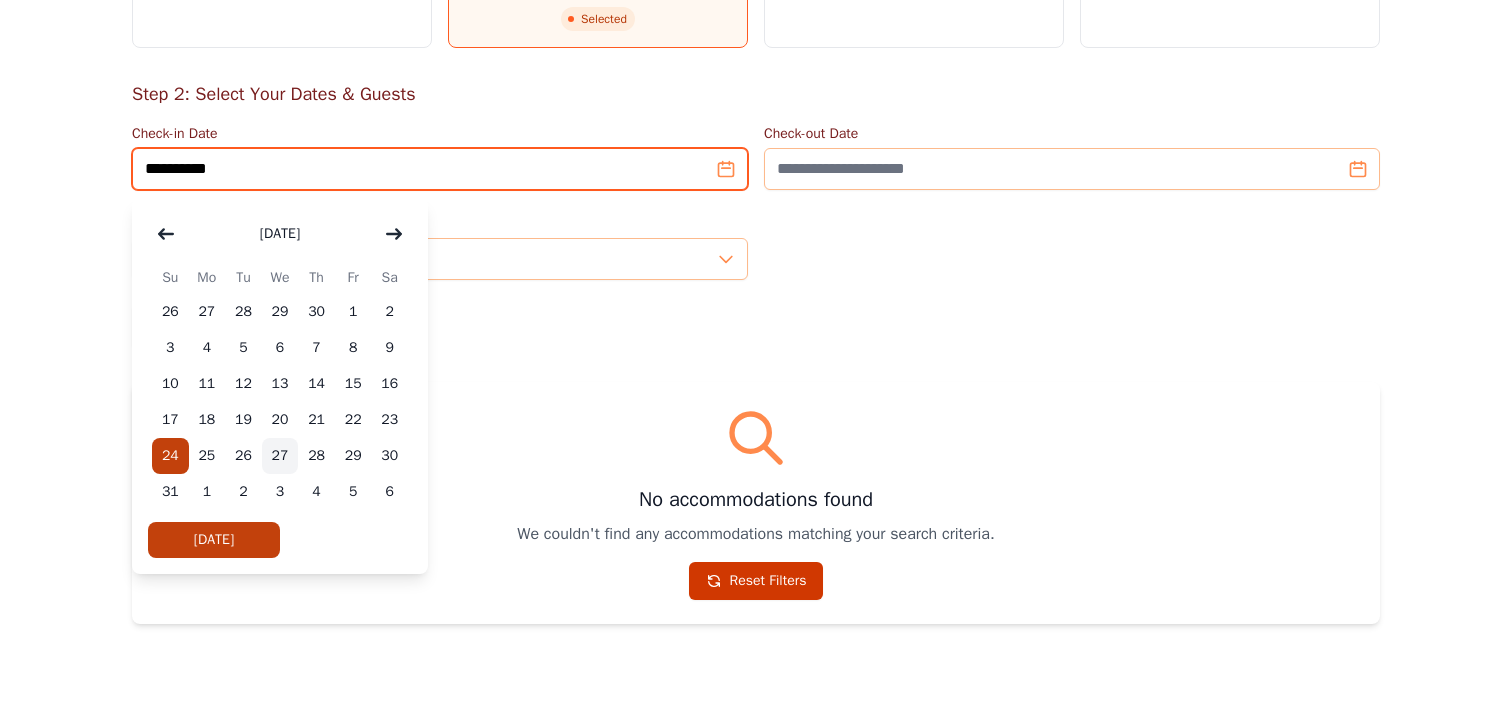 type on "**********" 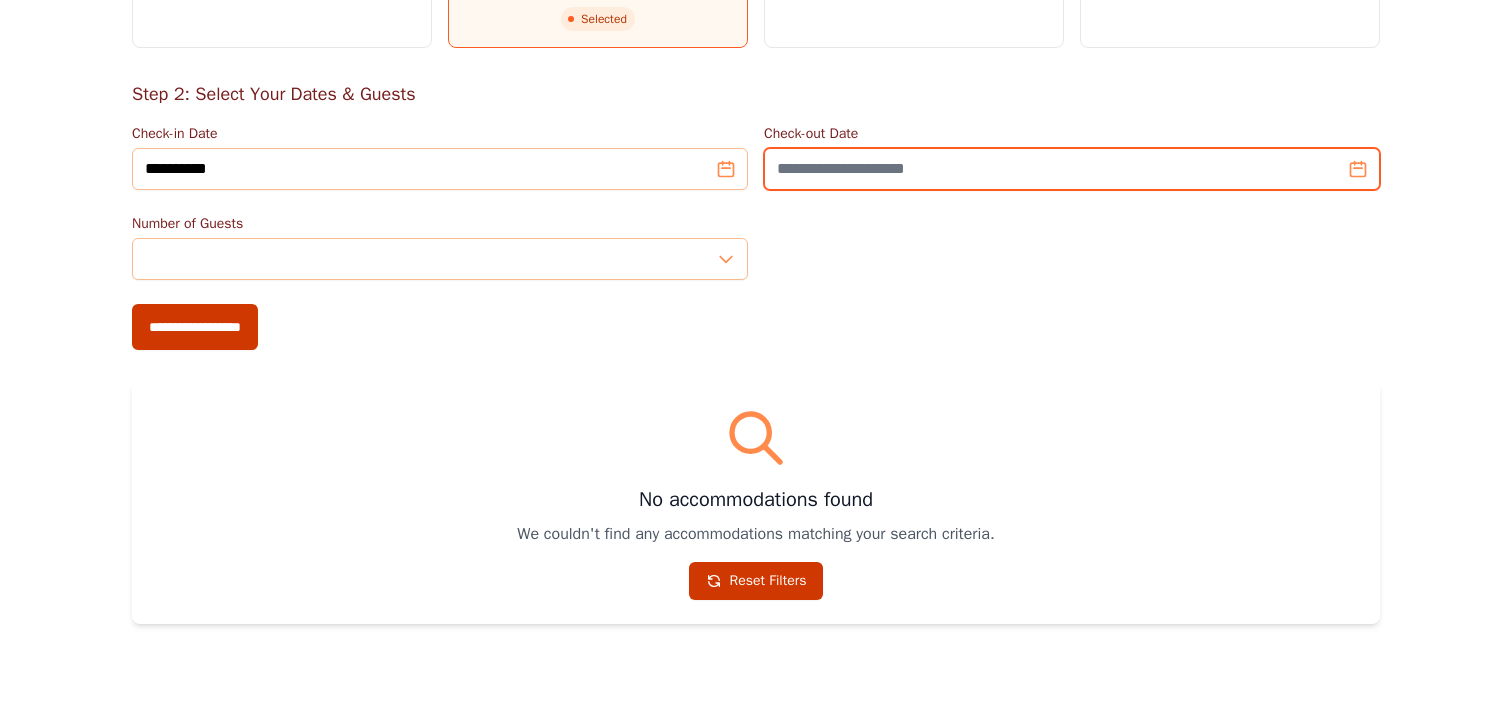 click on "Check-out Date" at bounding box center (1072, 169) 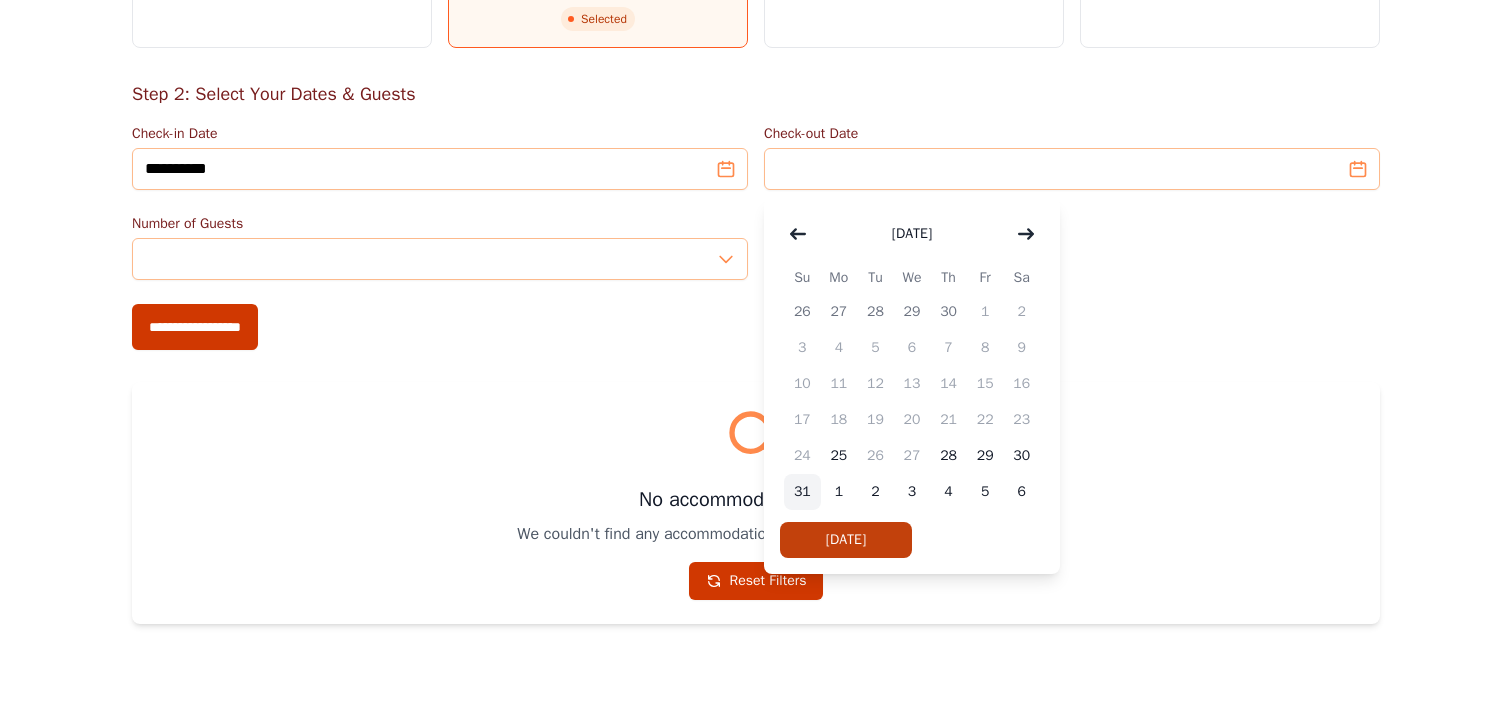 click on "31" at bounding box center [802, 492] 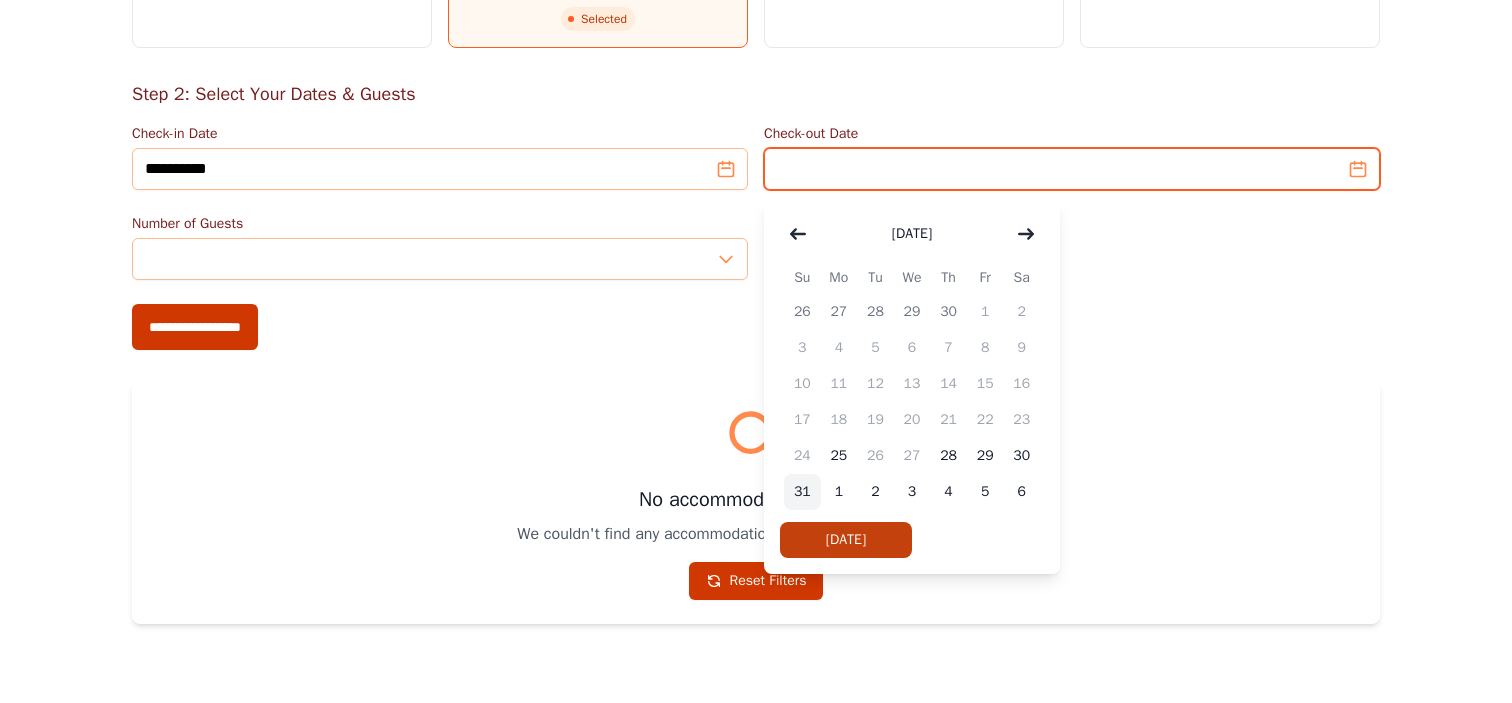 type on "**********" 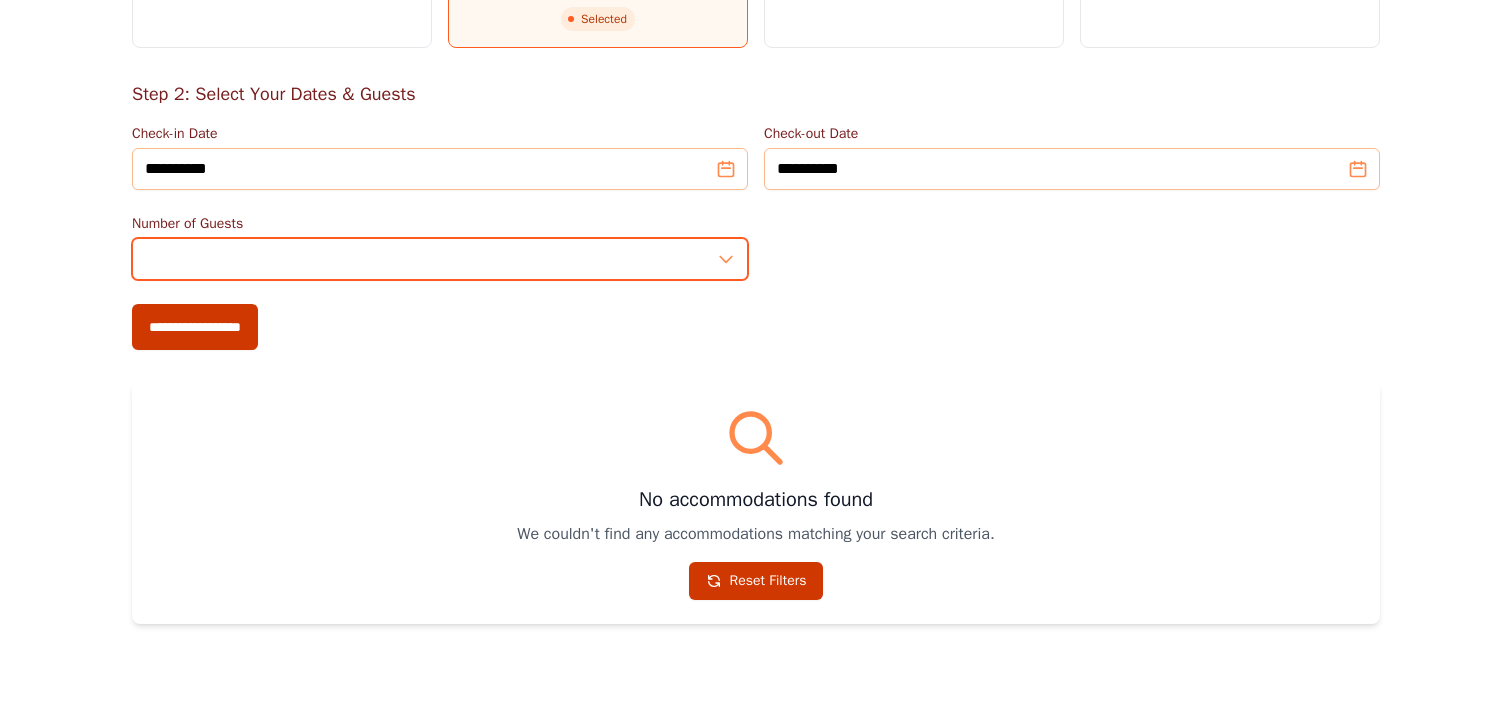 click on "*" at bounding box center (440, 259) 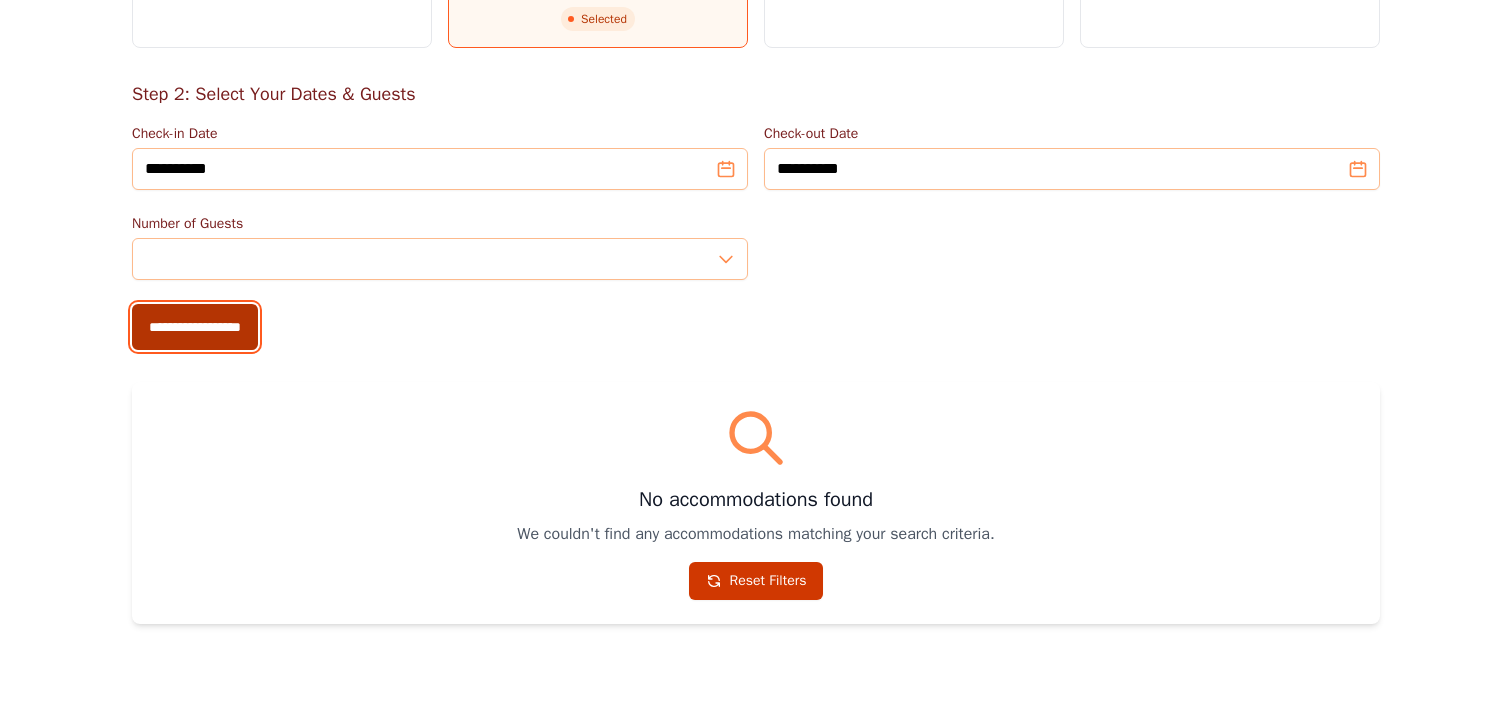 click on "**********" at bounding box center [195, 327] 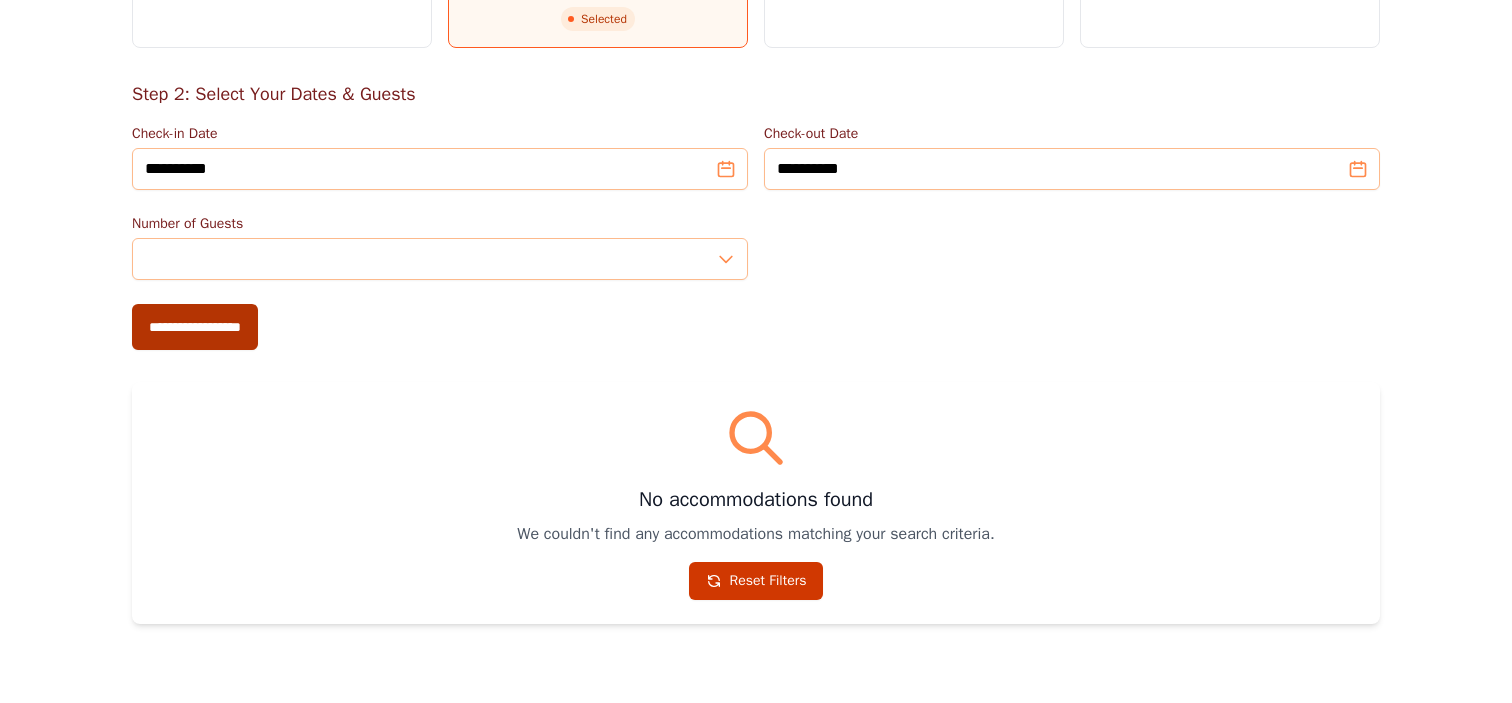 type on "**********" 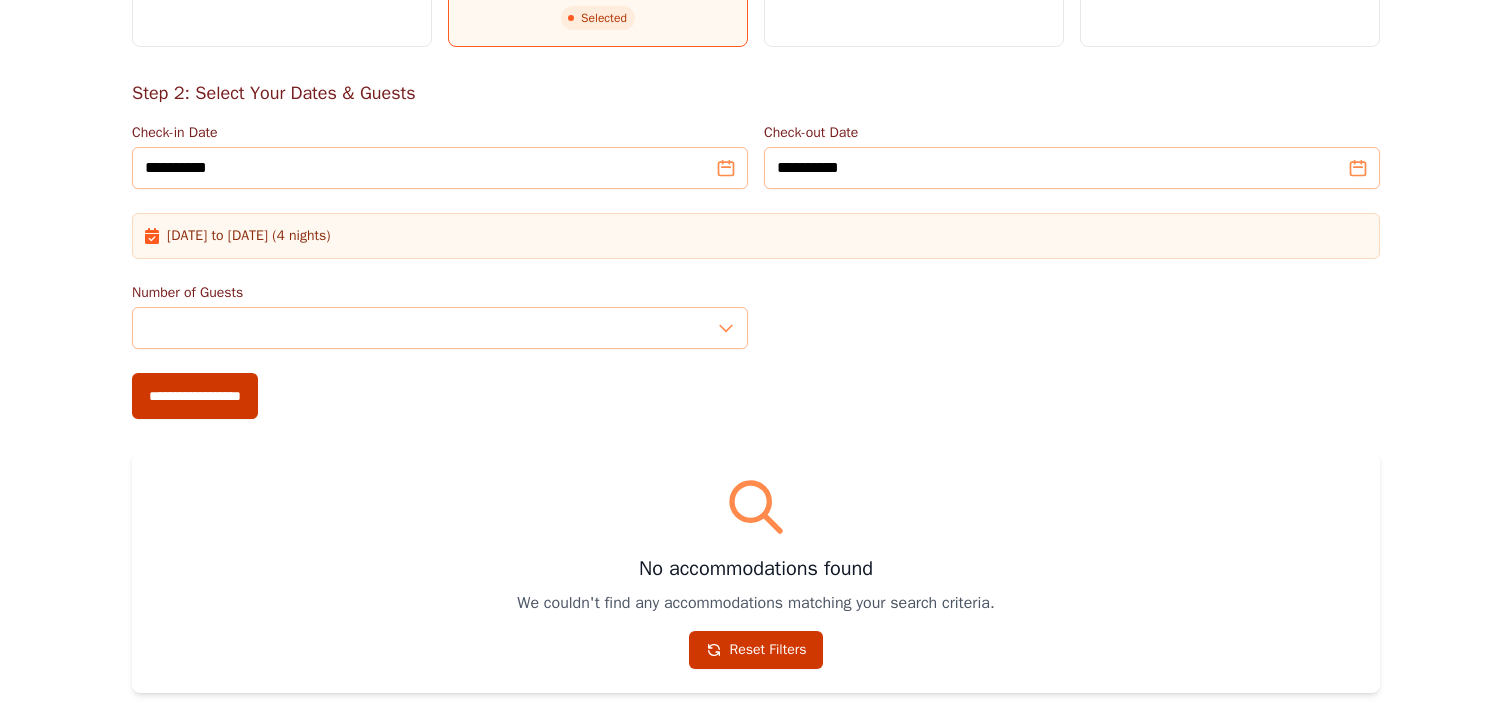 scroll, scrollTop: 500, scrollLeft: 0, axis: vertical 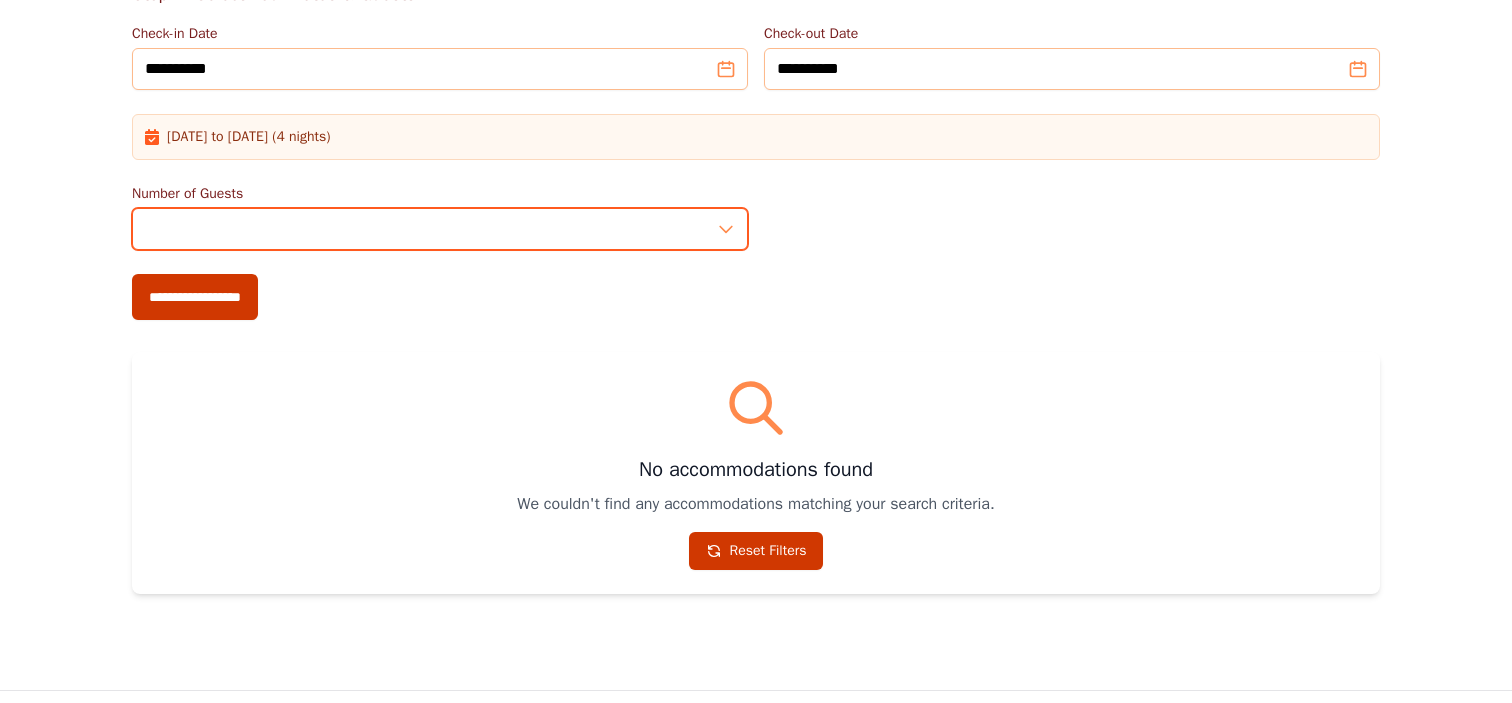 click on "**" at bounding box center [440, 229] 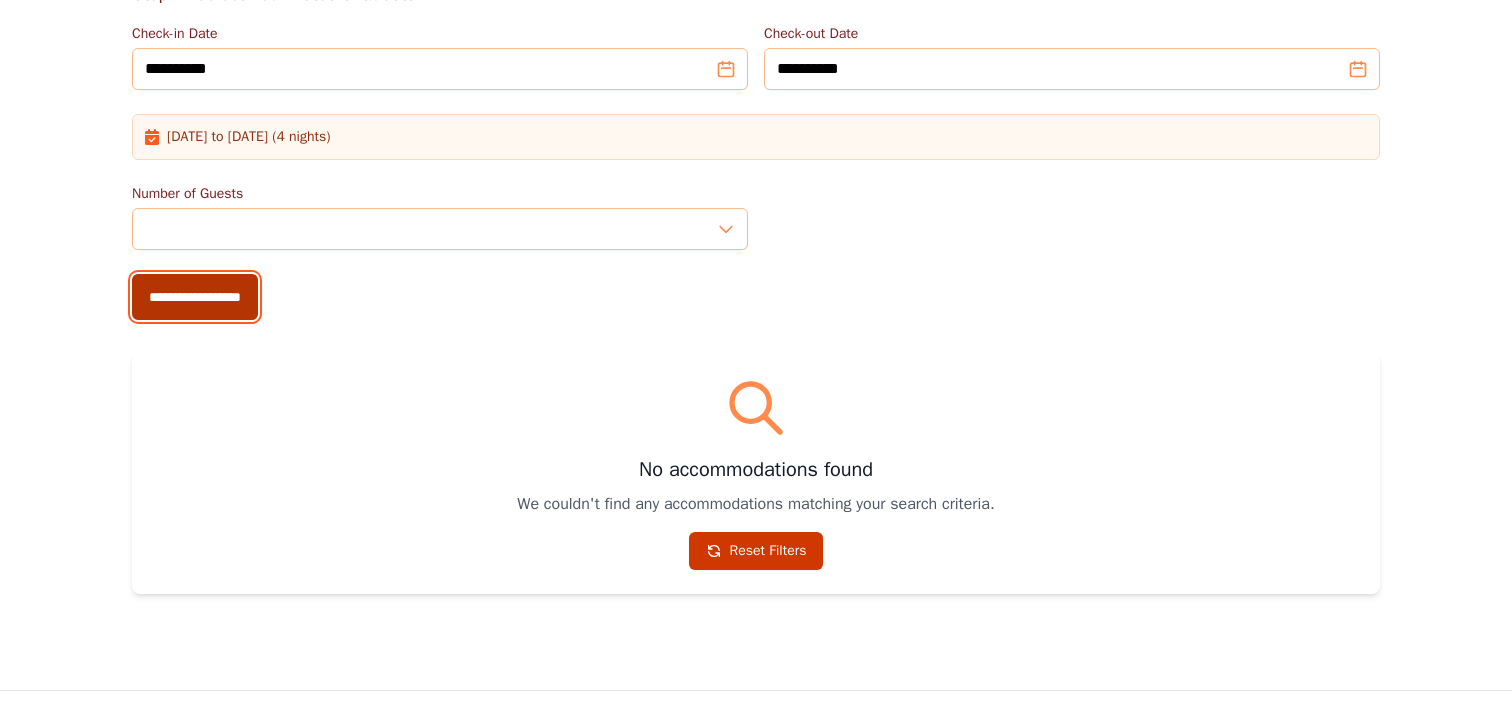 click on "**********" at bounding box center [195, 297] 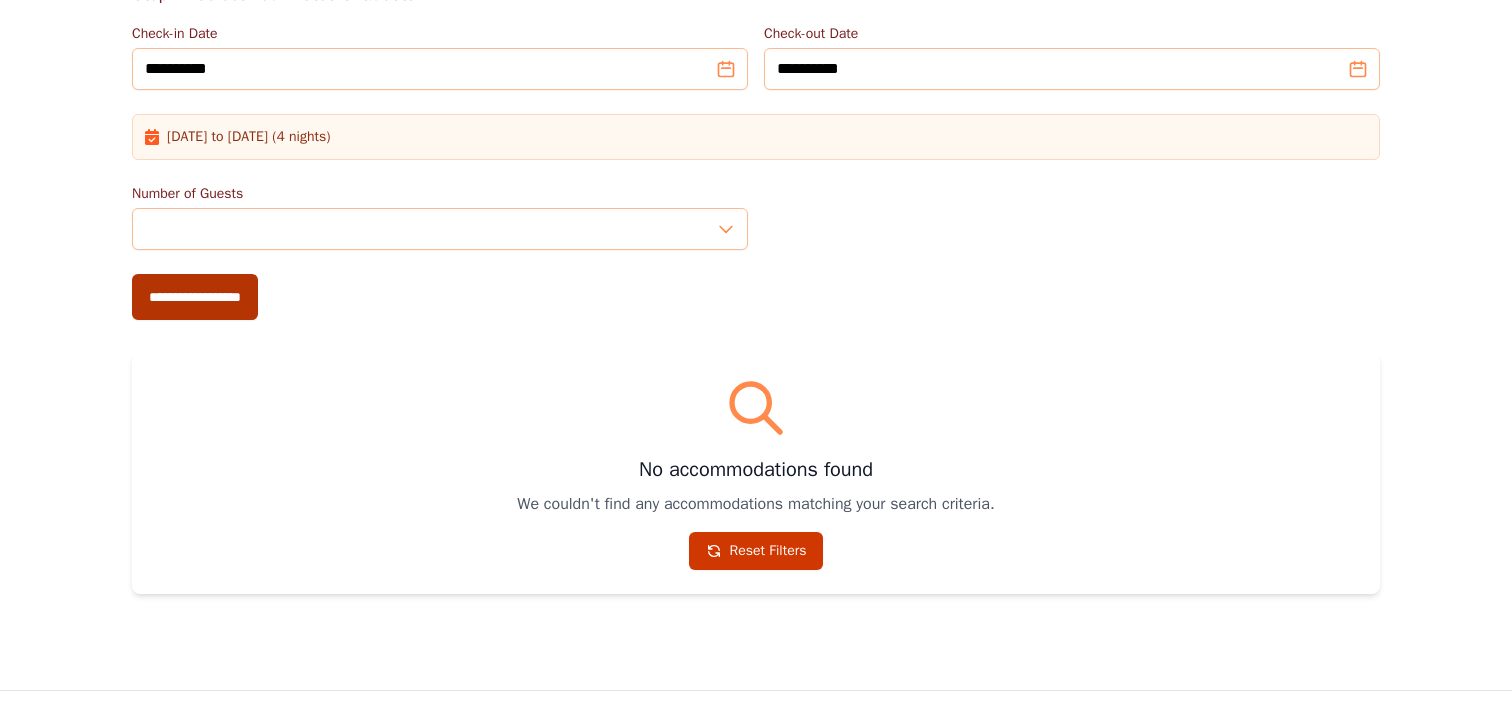 type on "**********" 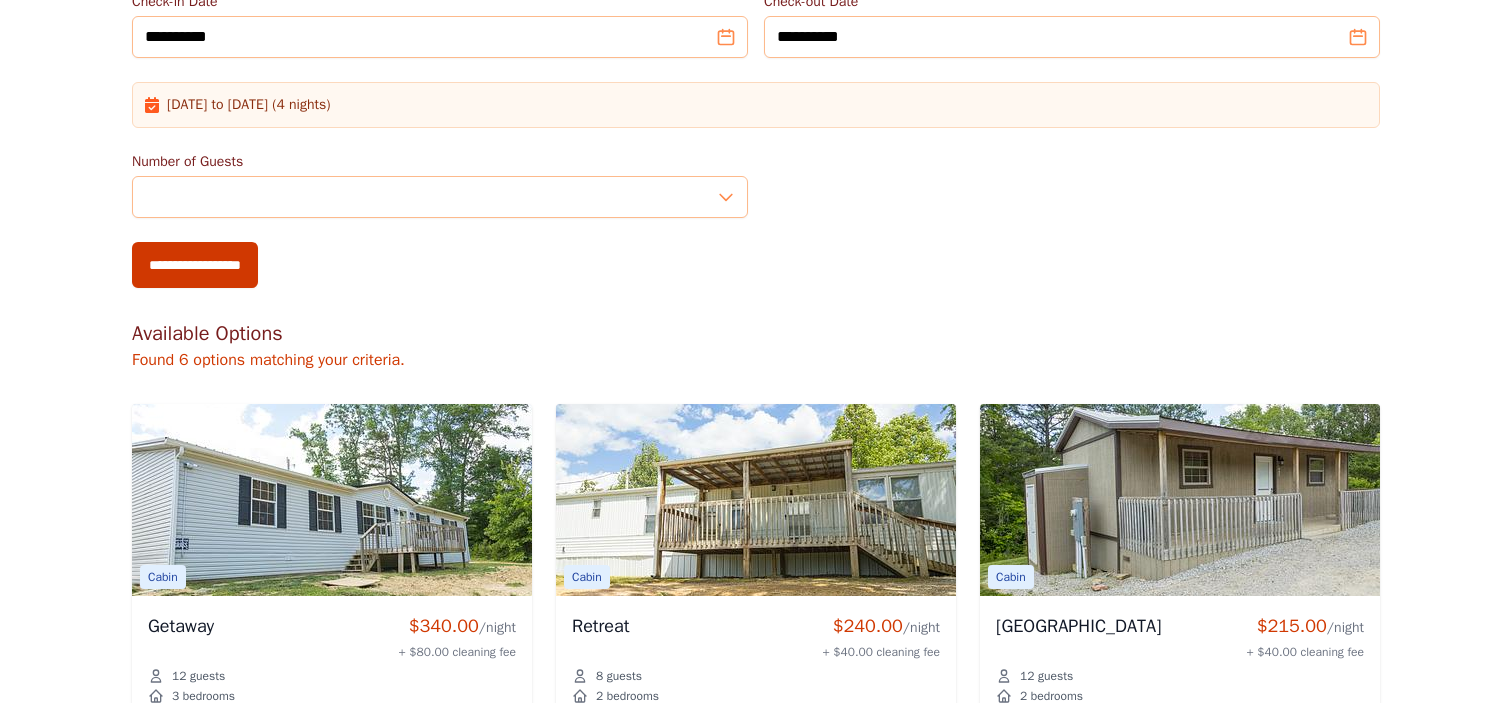 scroll, scrollTop: 0, scrollLeft: 0, axis: both 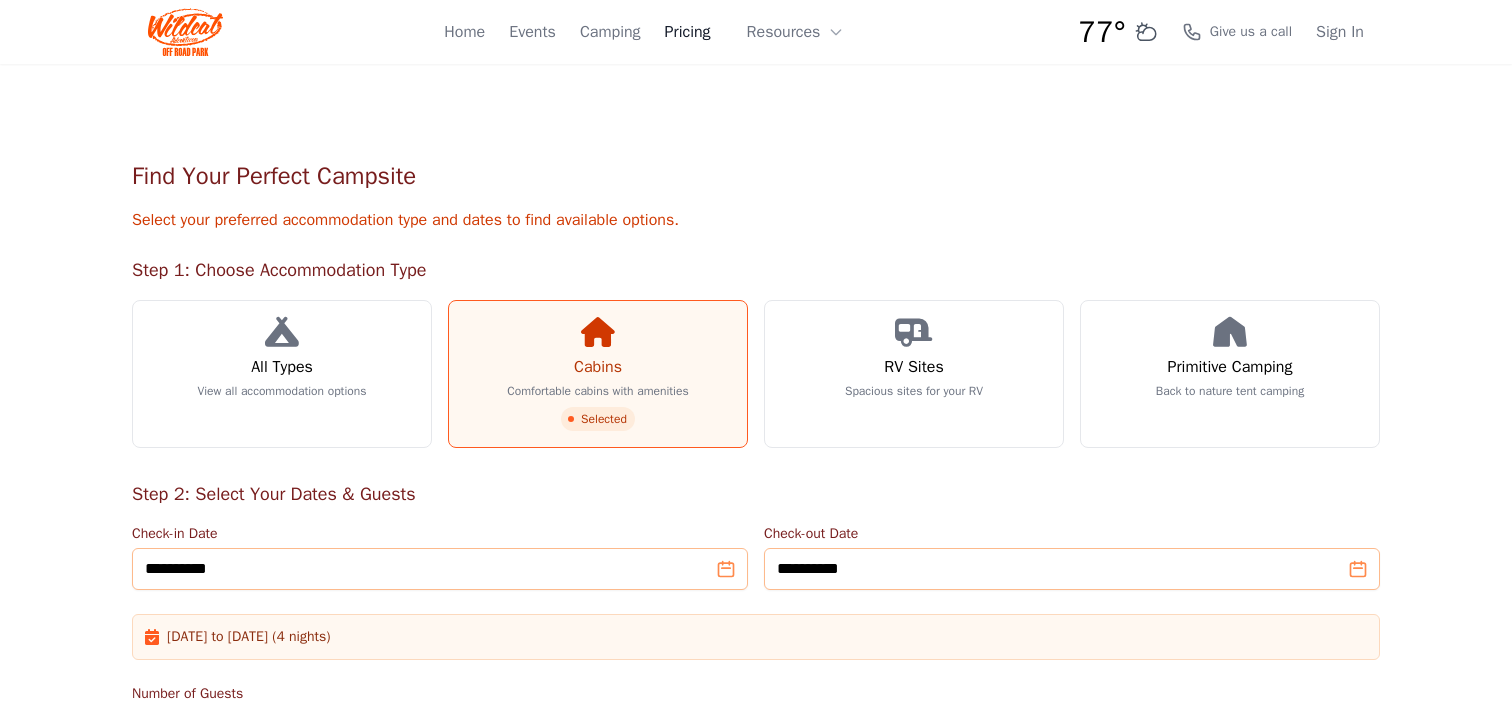 click on "Pricing" at bounding box center [688, 32] 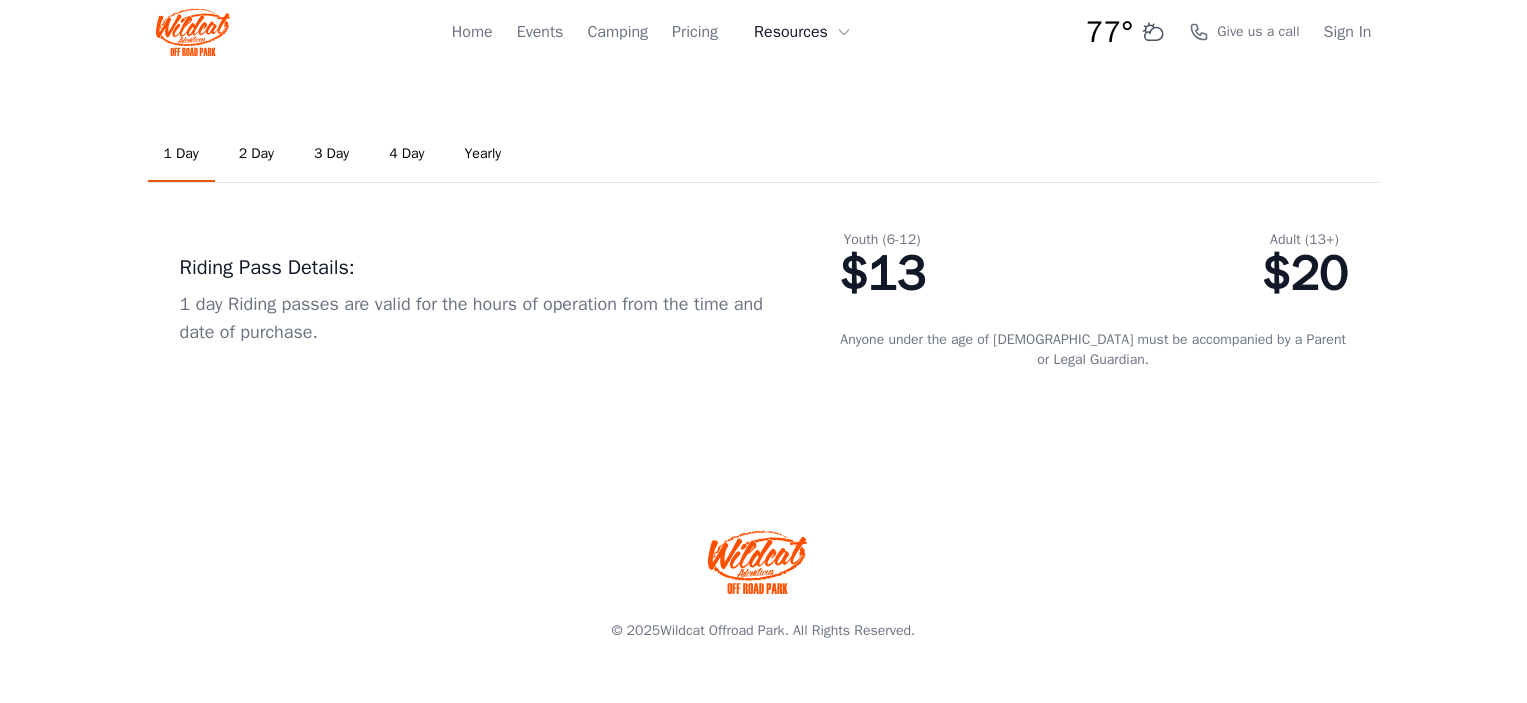click on "Resources" at bounding box center [803, 32] 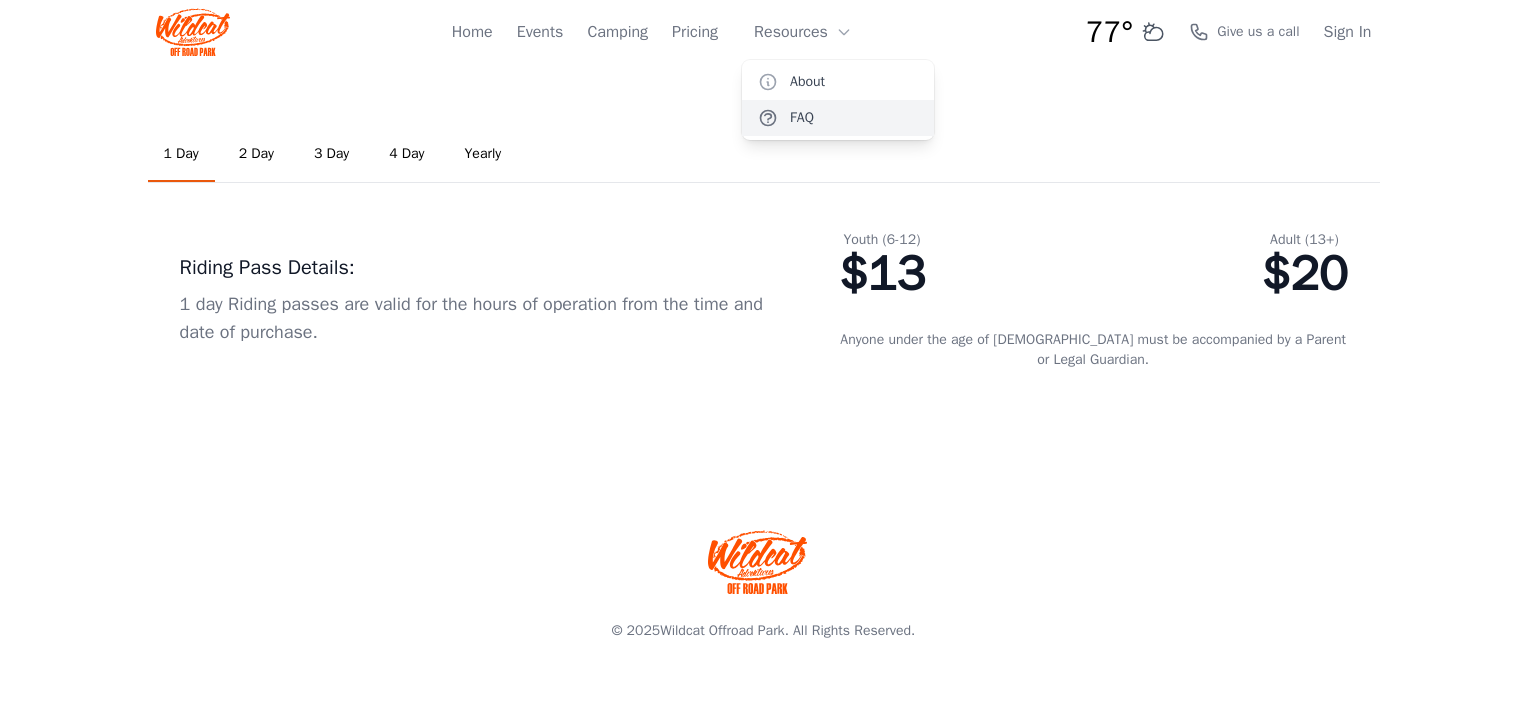 click on "FAQ" at bounding box center (838, 118) 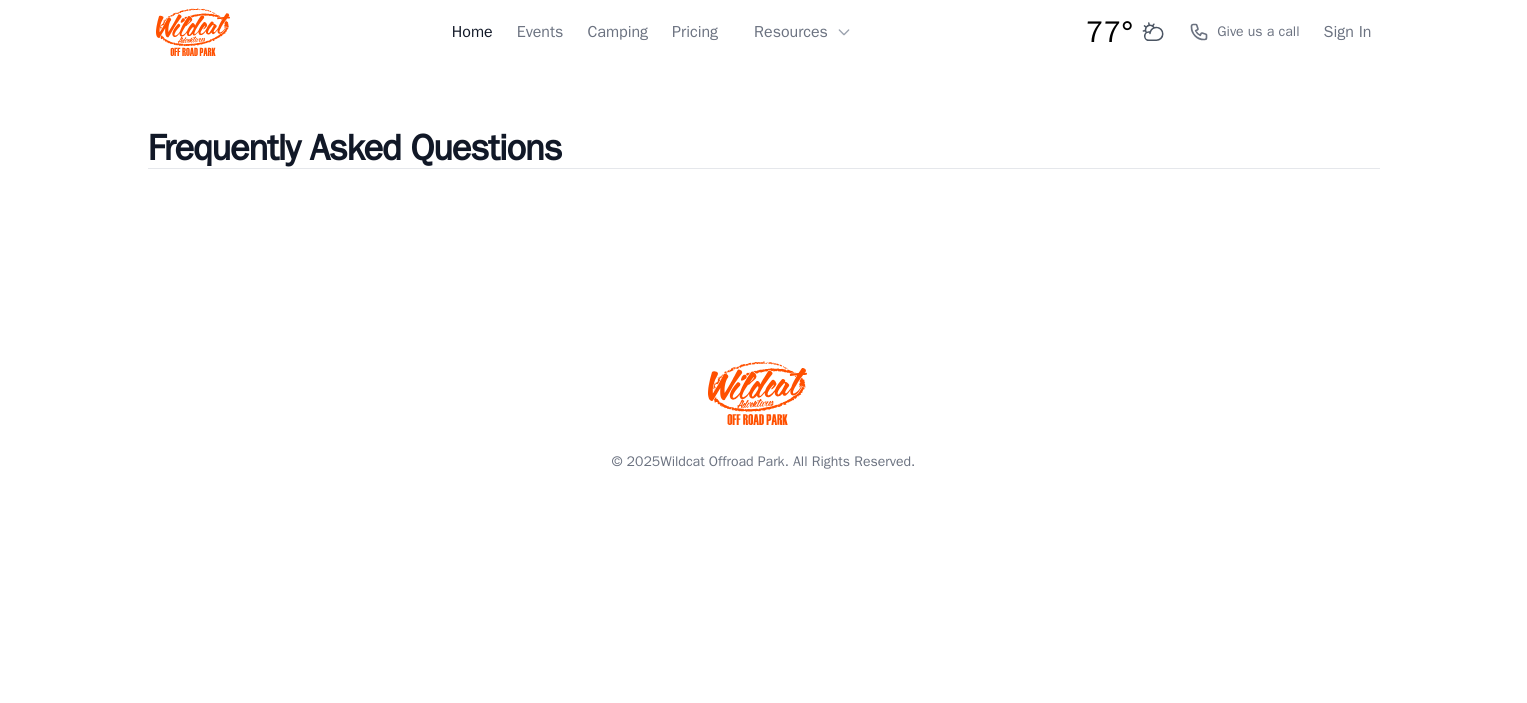 click on "Home" at bounding box center (472, 32) 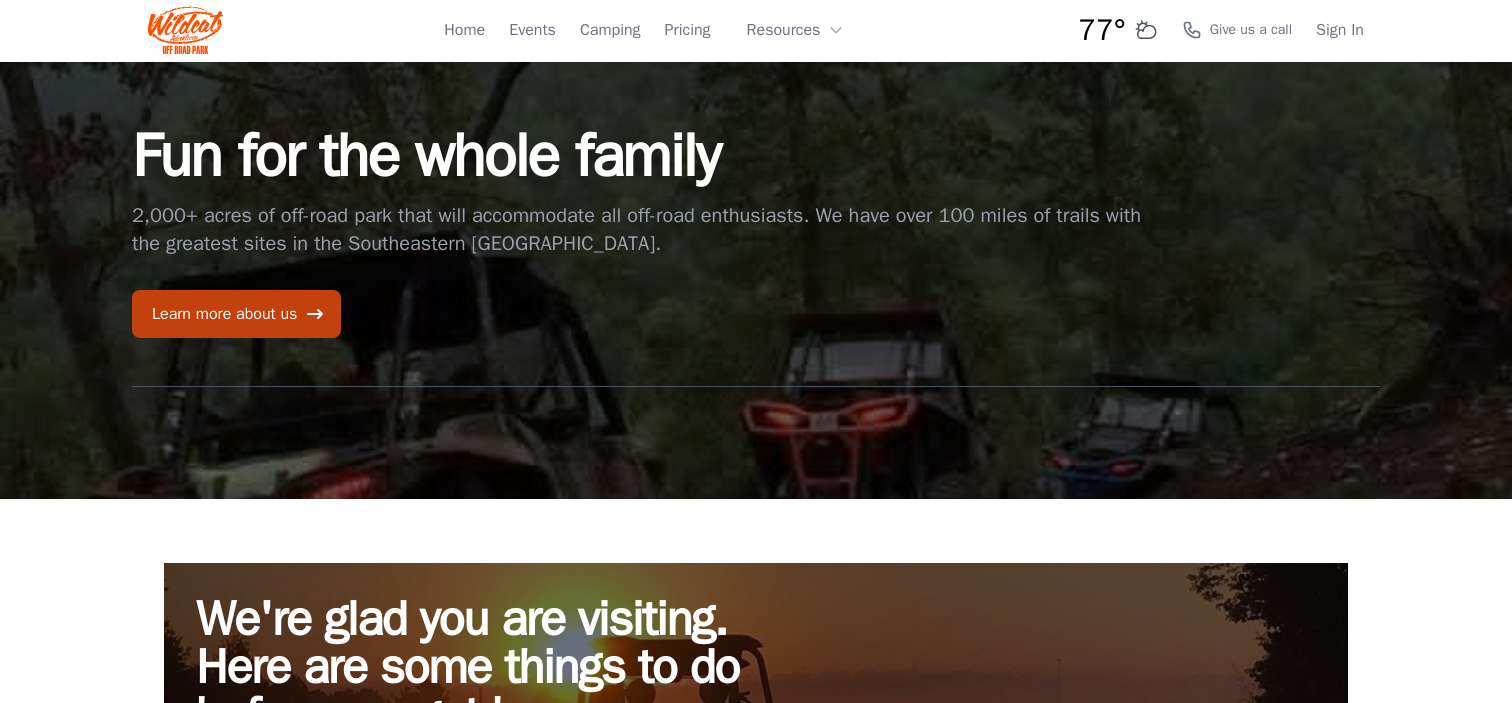 scroll, scrollTop: 0, scrollLeft: 0, axis: both 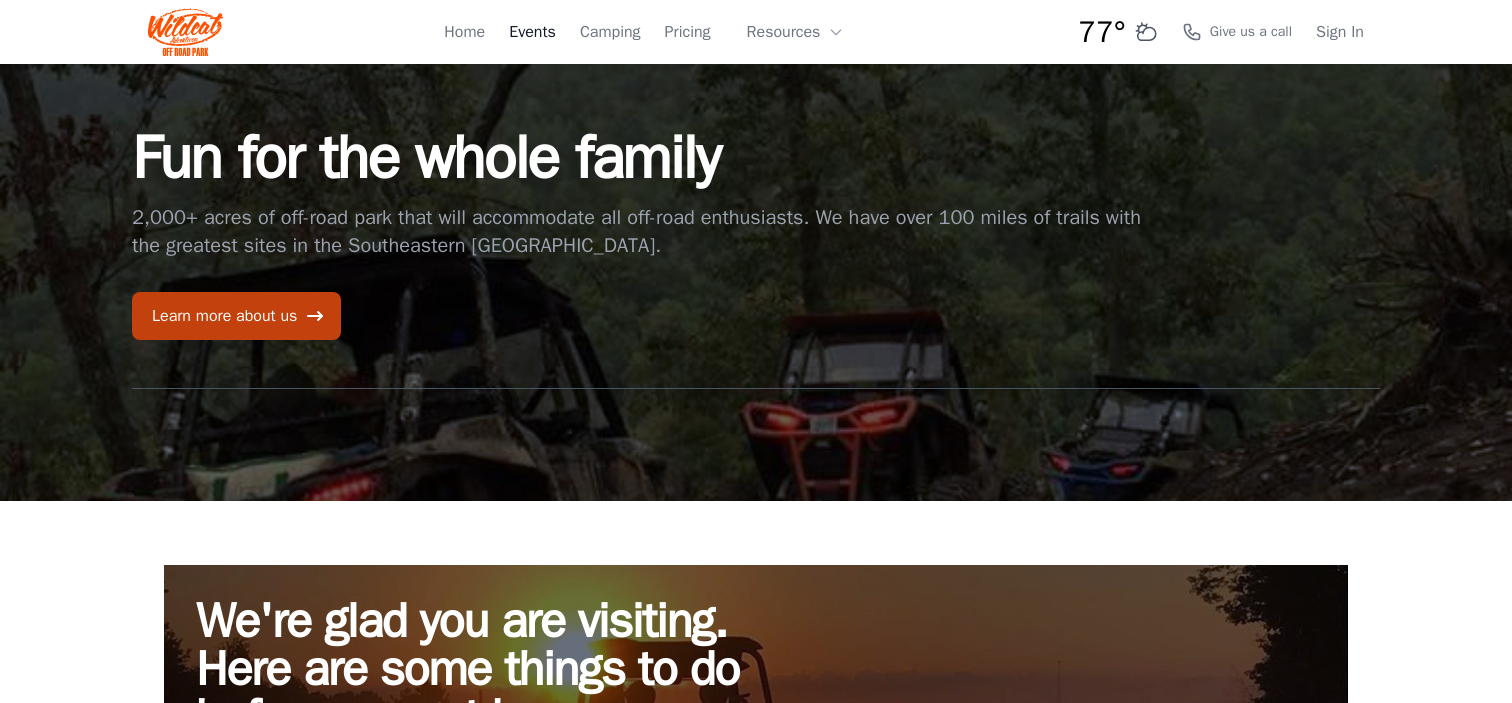 click on "Events" at bounding box center [532, 32] 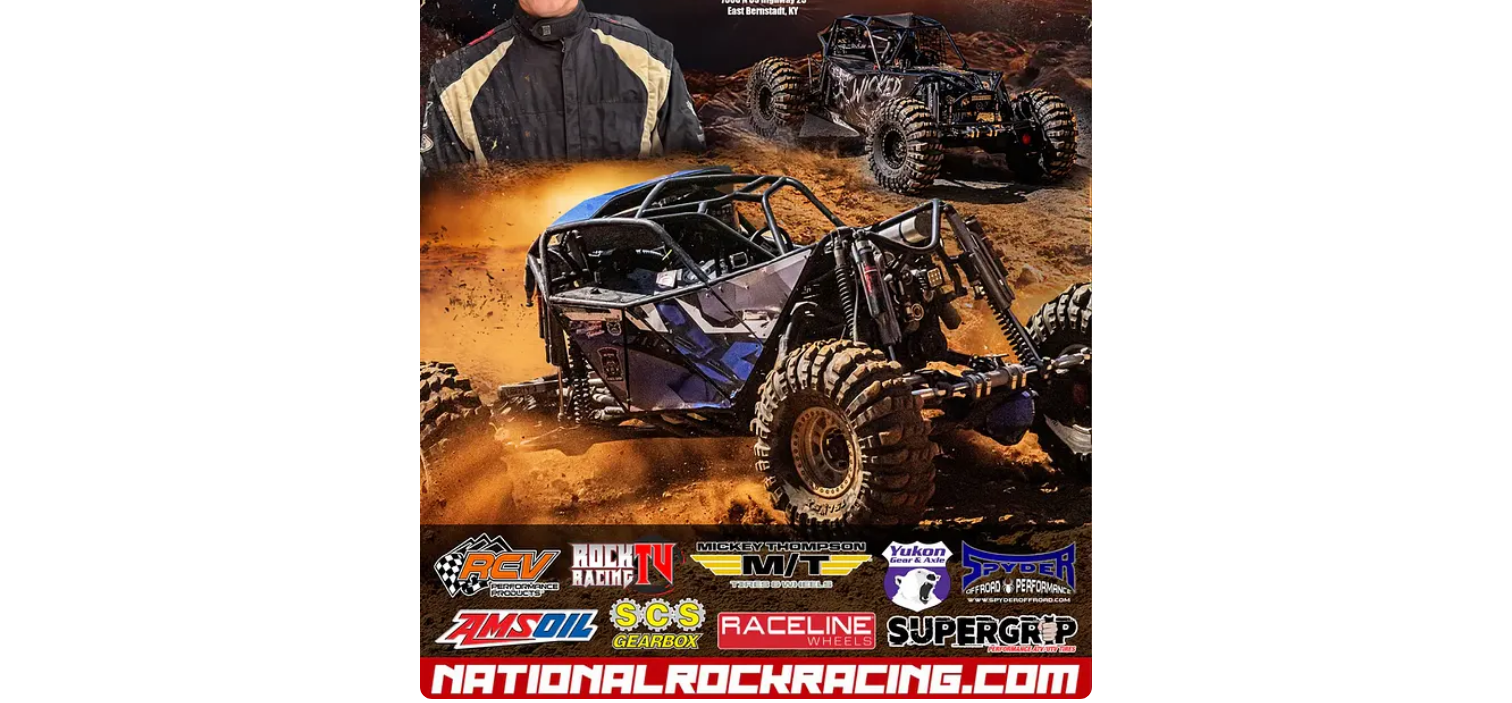 scroll, scrollTop: 500, scrollLeft: 0, axis: vertical 